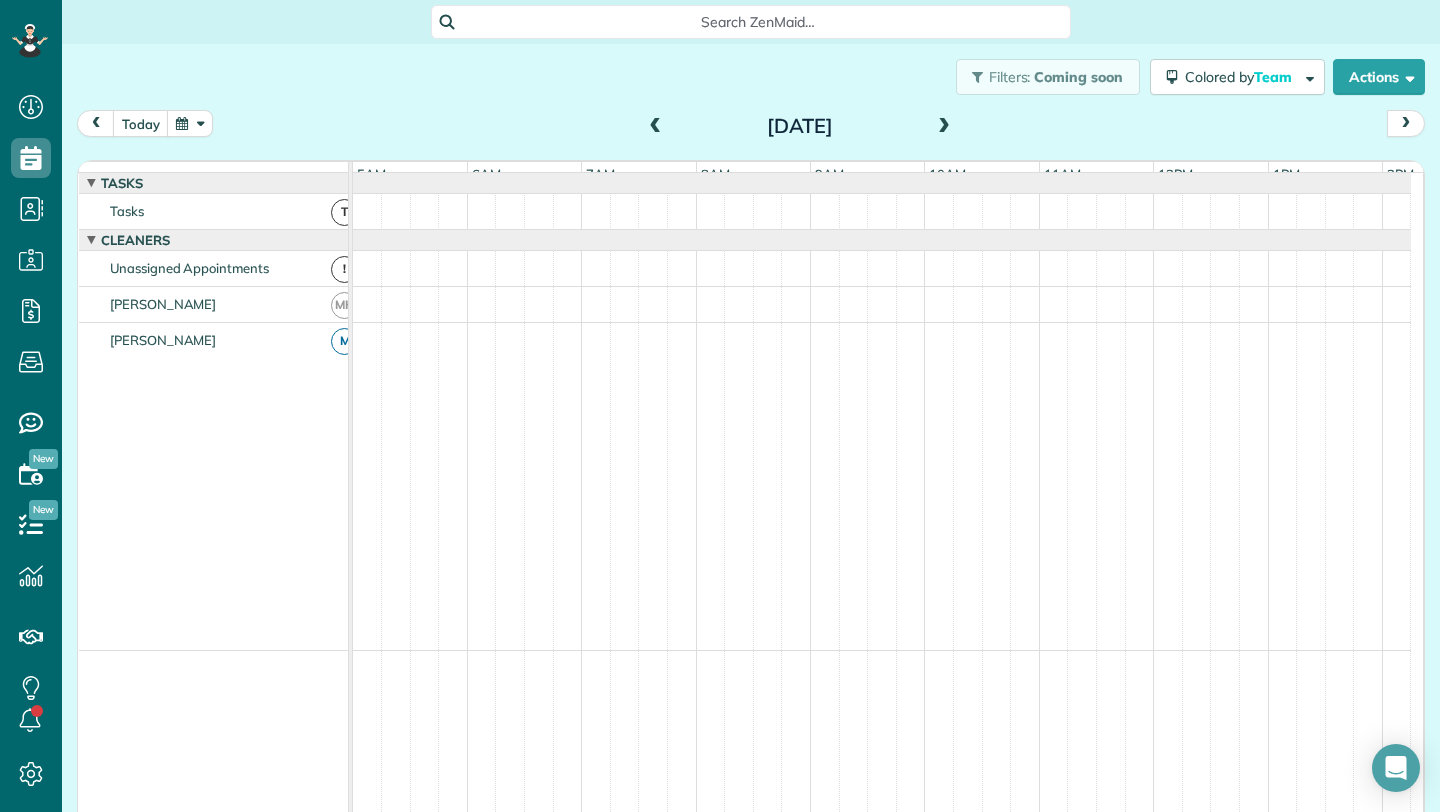 scroll, scrollTop: 0, scrollLeft: 0, axis: both 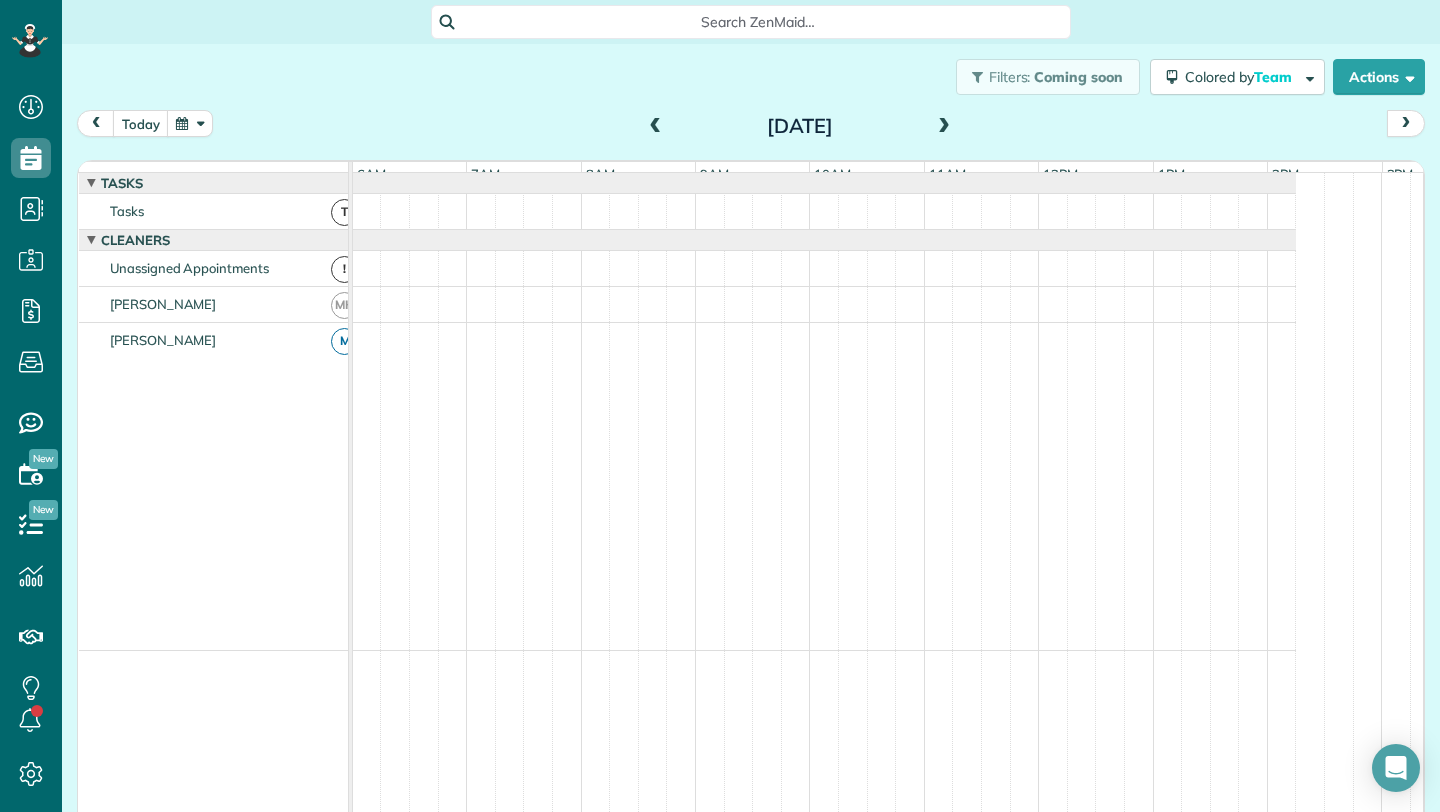 click at bounding box center (656, 127) 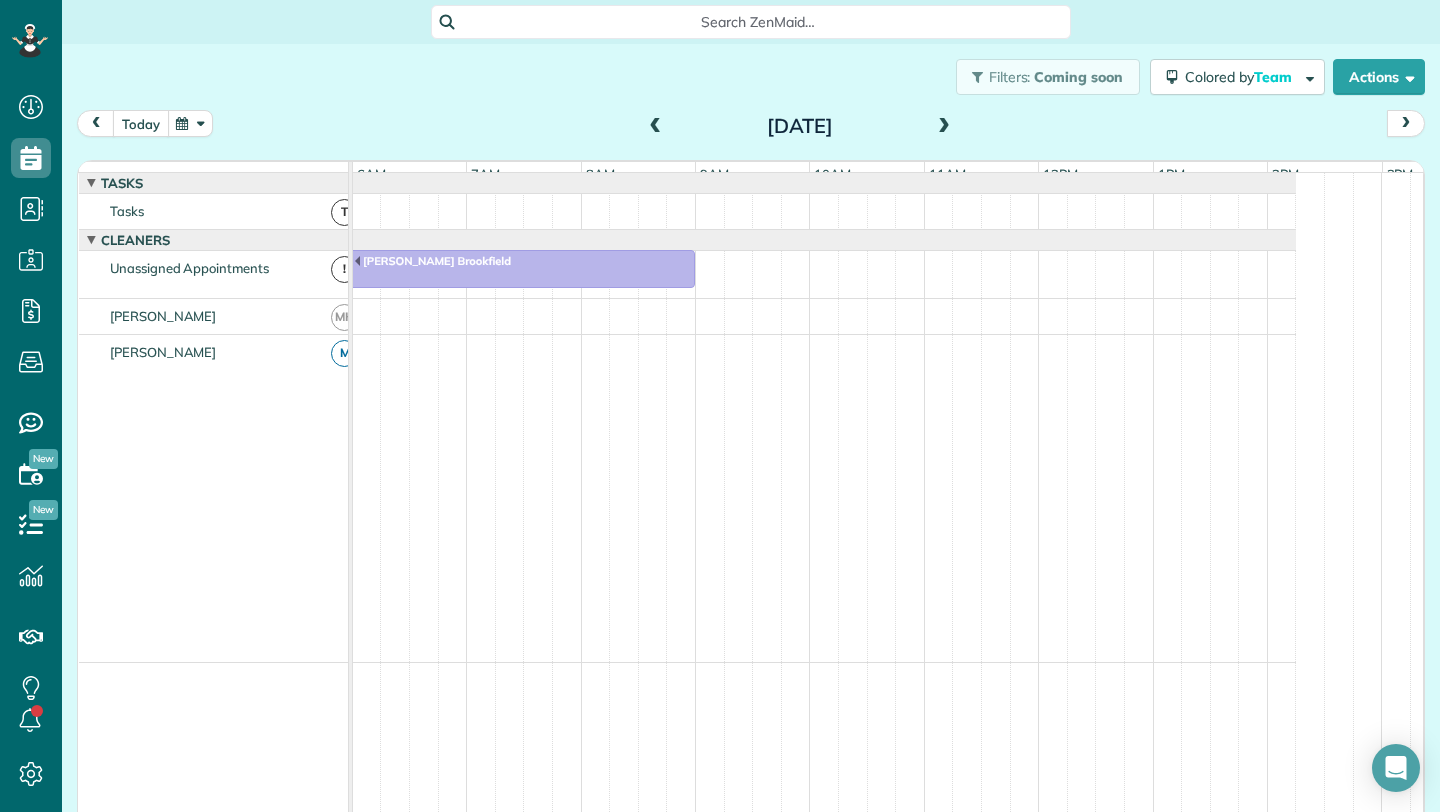 click on "today" at bounding box center [141, 123] 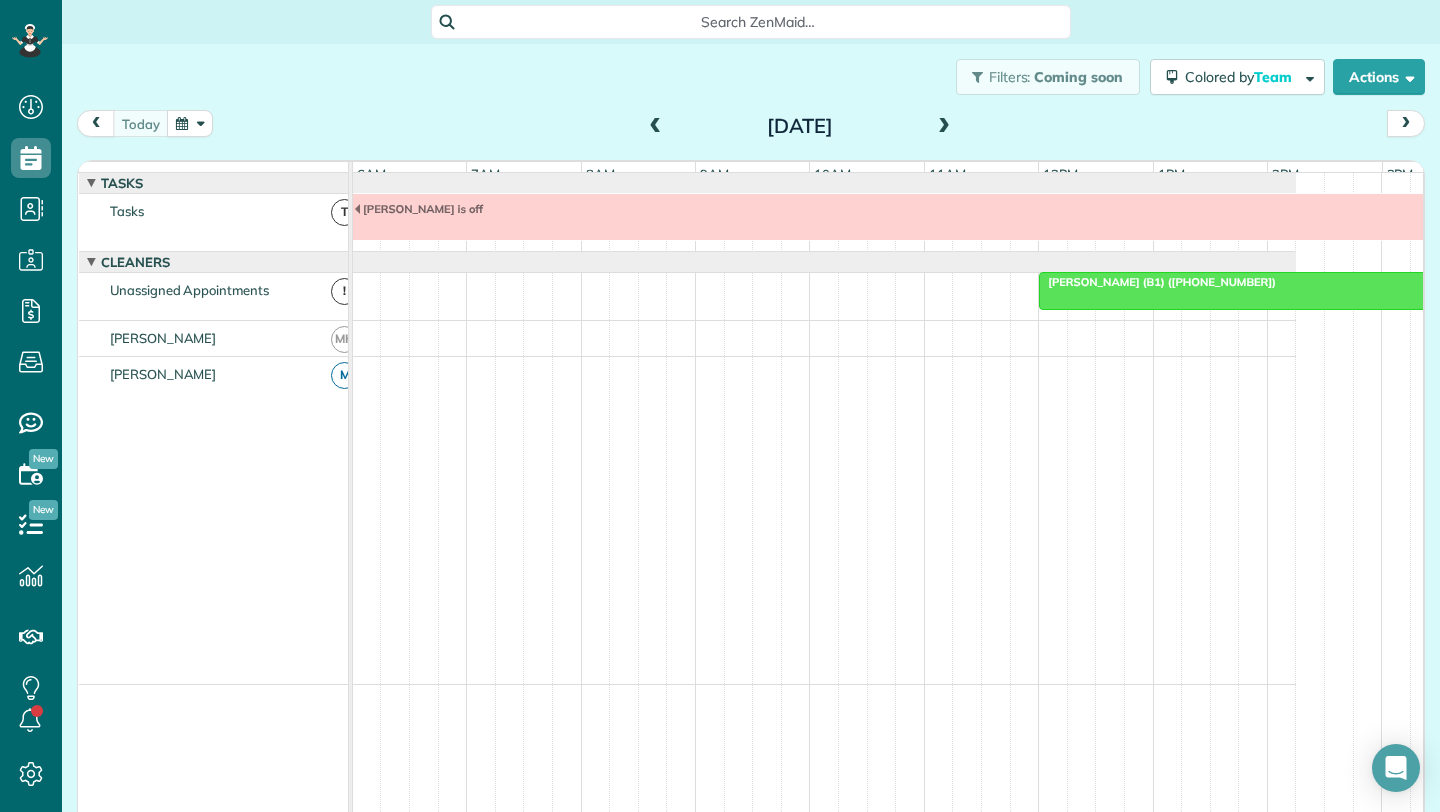 scroll, scrollTop: 15, scrollLeft: 0, axis: vertical 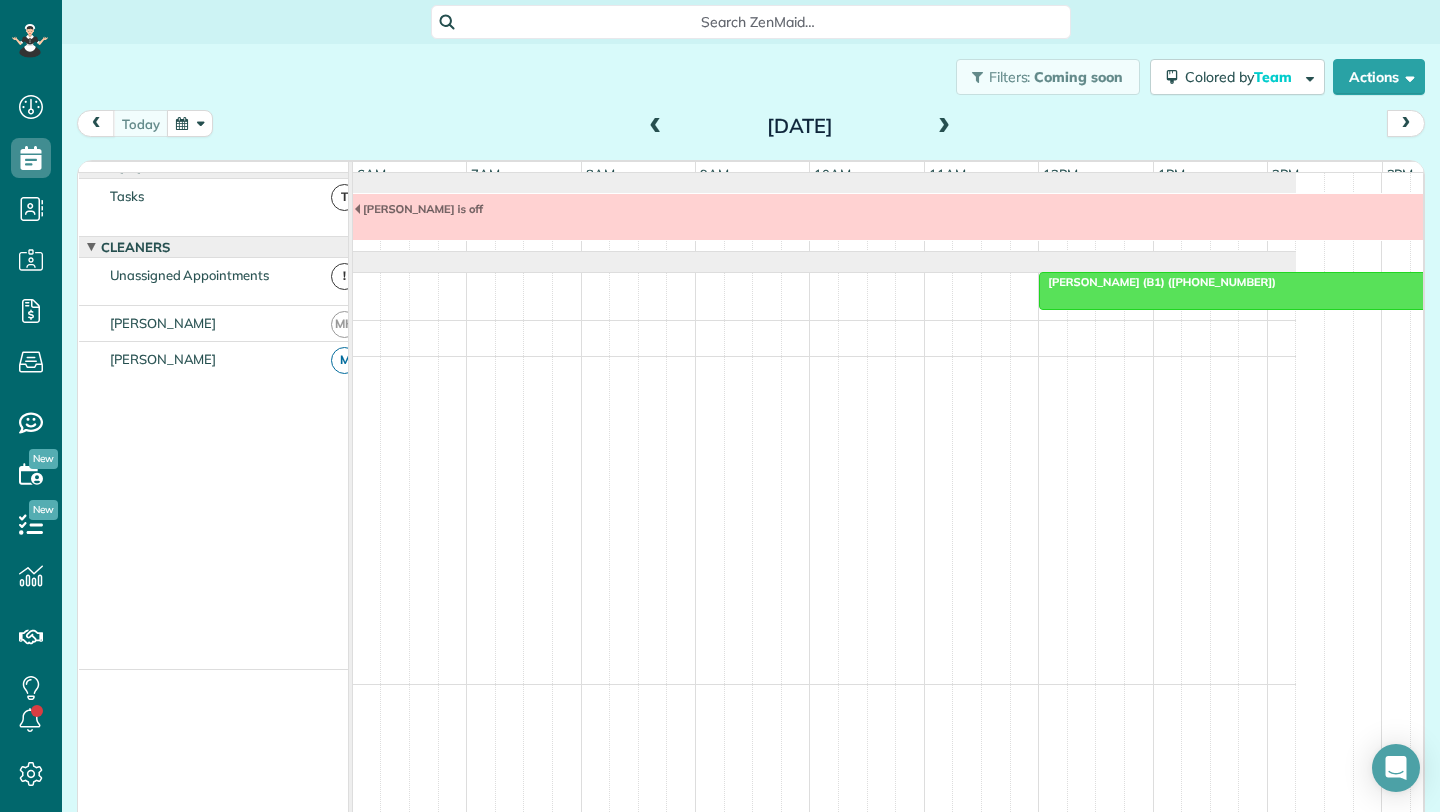 click at bounding box center [656, 127] 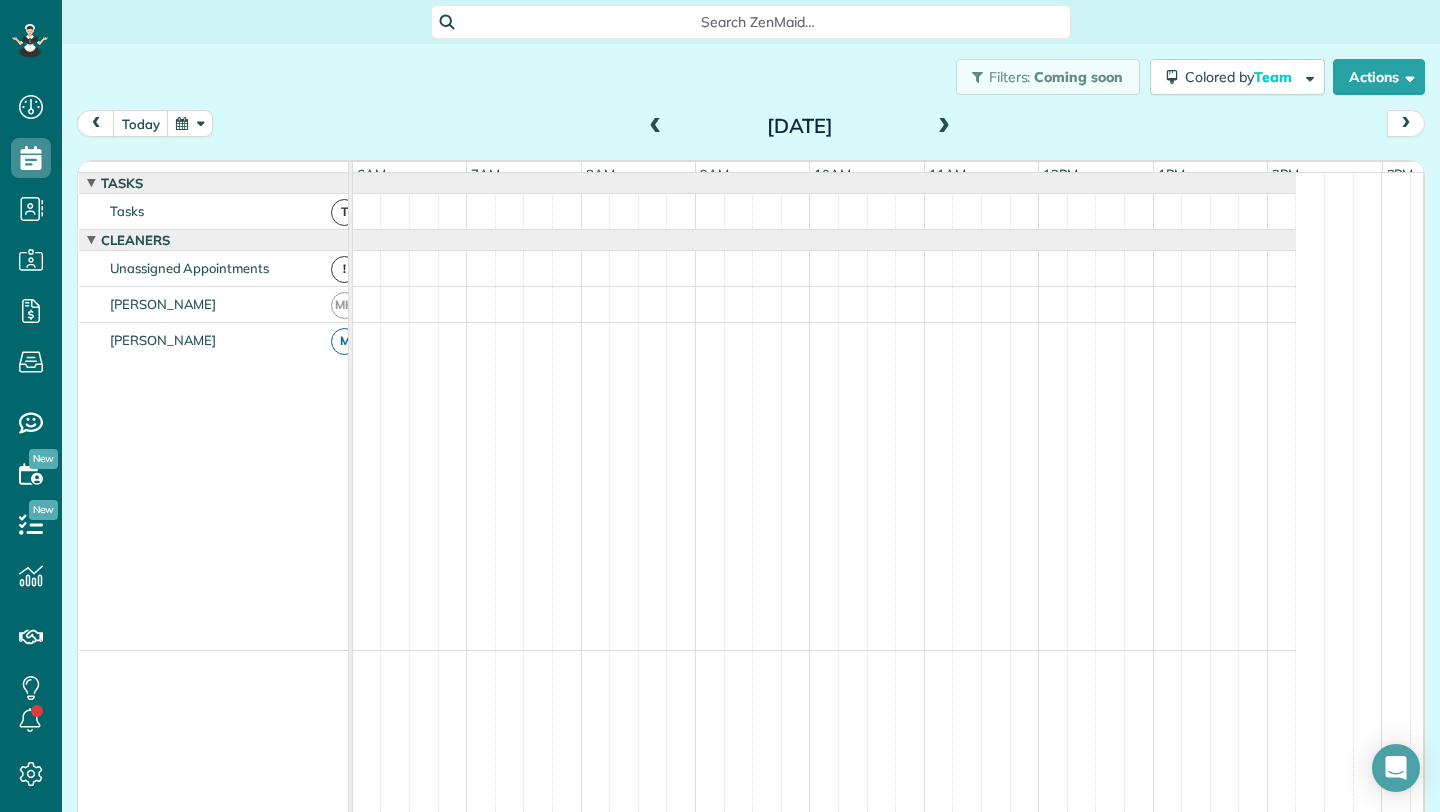 scroll, scrollTop: 15, scrollLeft: 0, axis: vertical 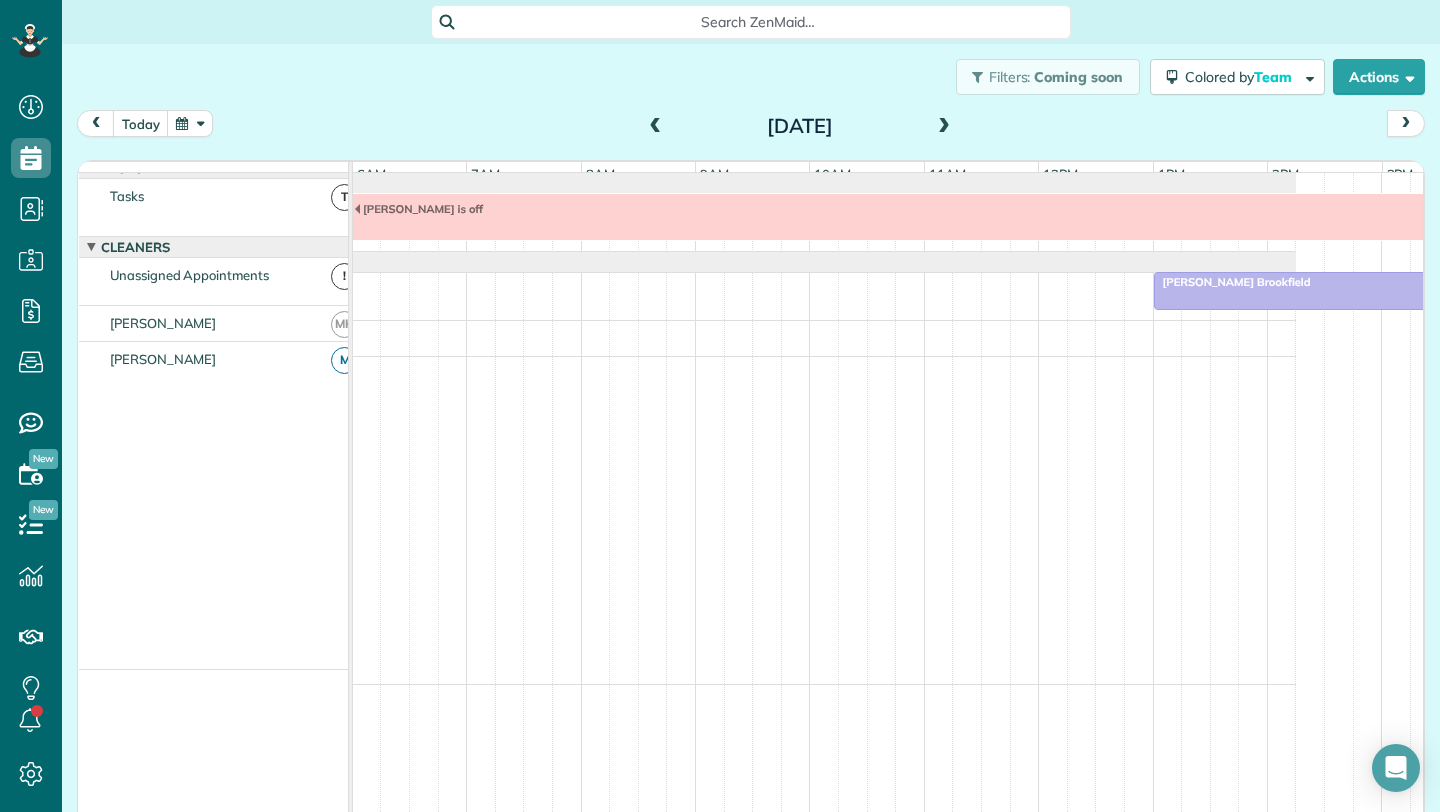 click at bounding box center (656, 127) 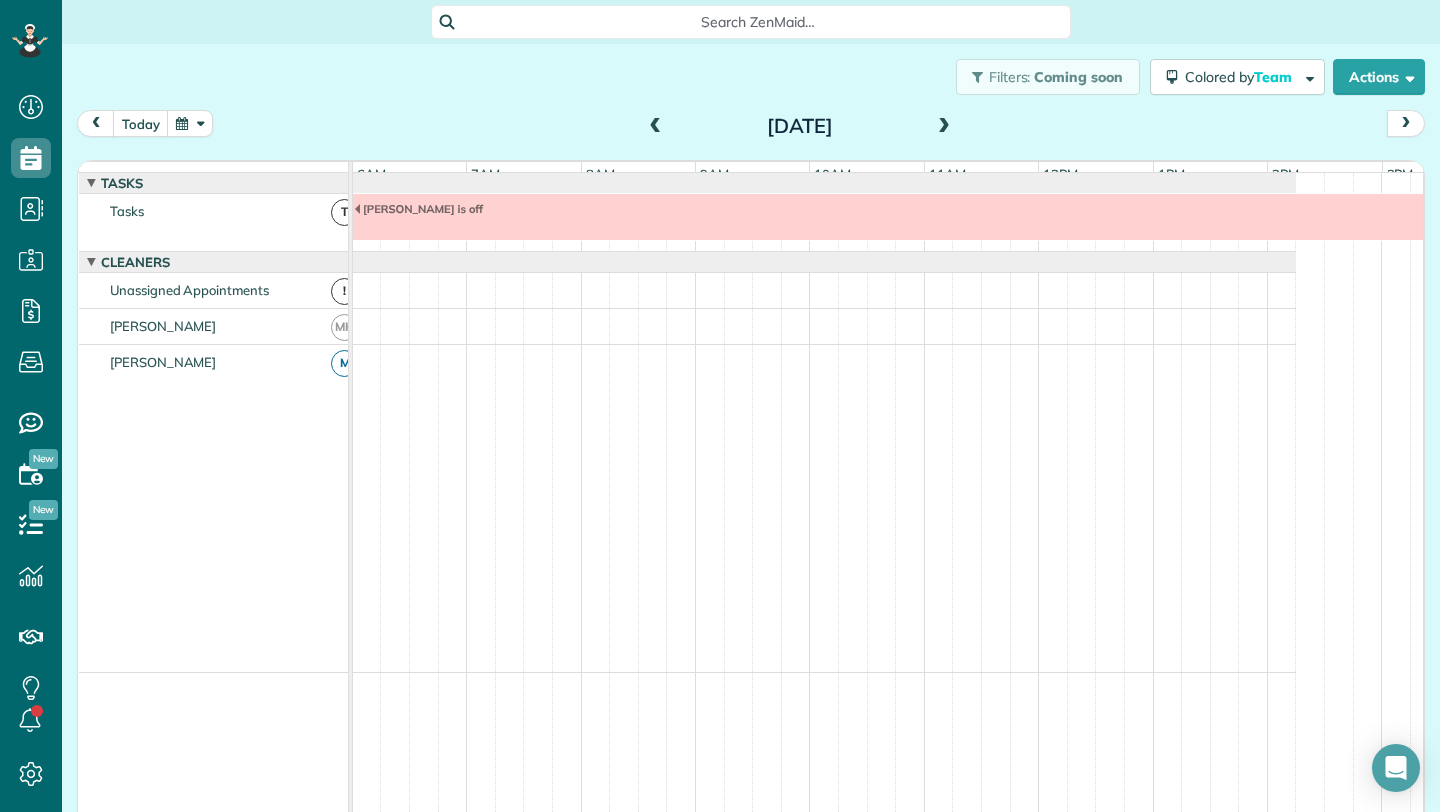 scroll, scrollTop: 15, scrollLeft: 0, axis: vertical 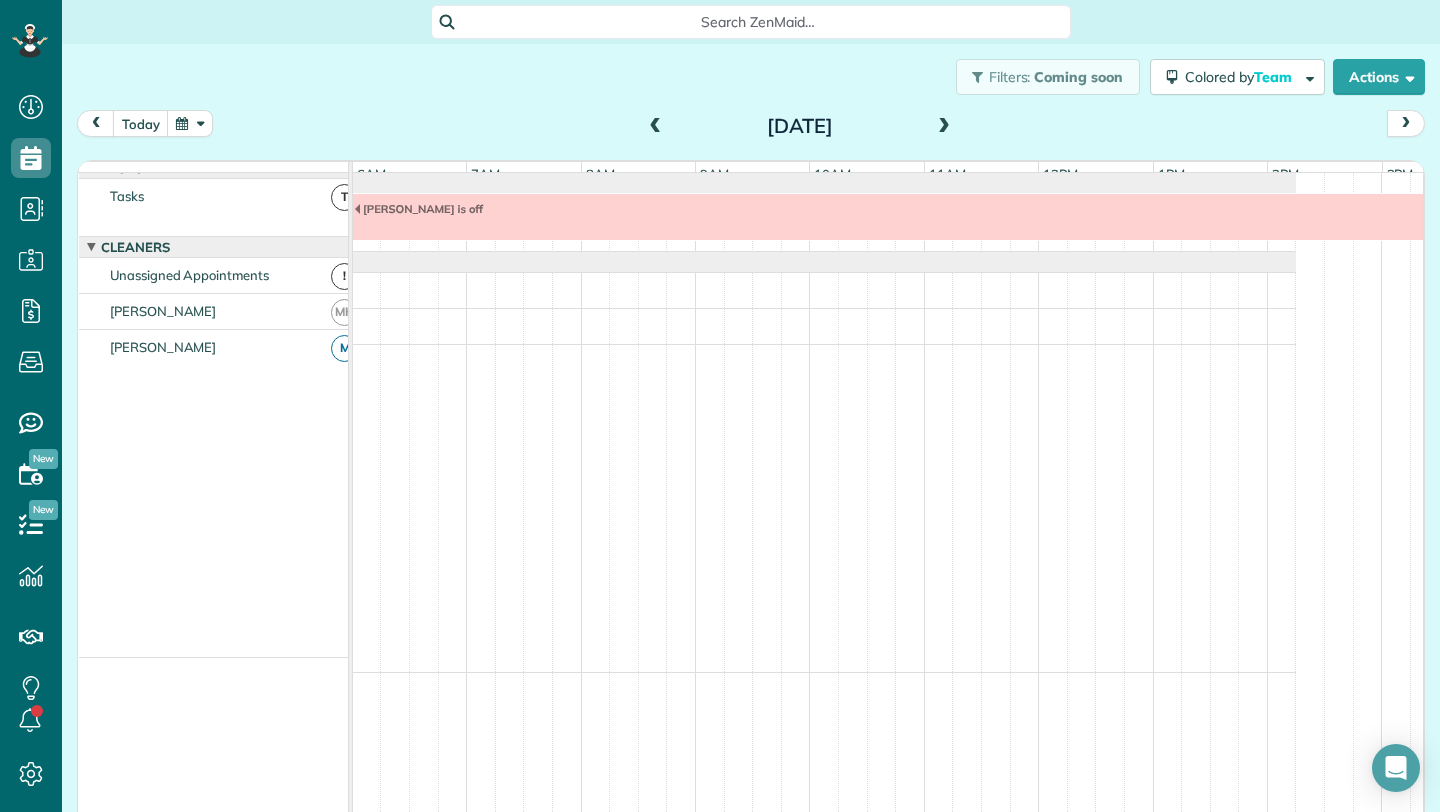 click at bounding box center (656, 127) 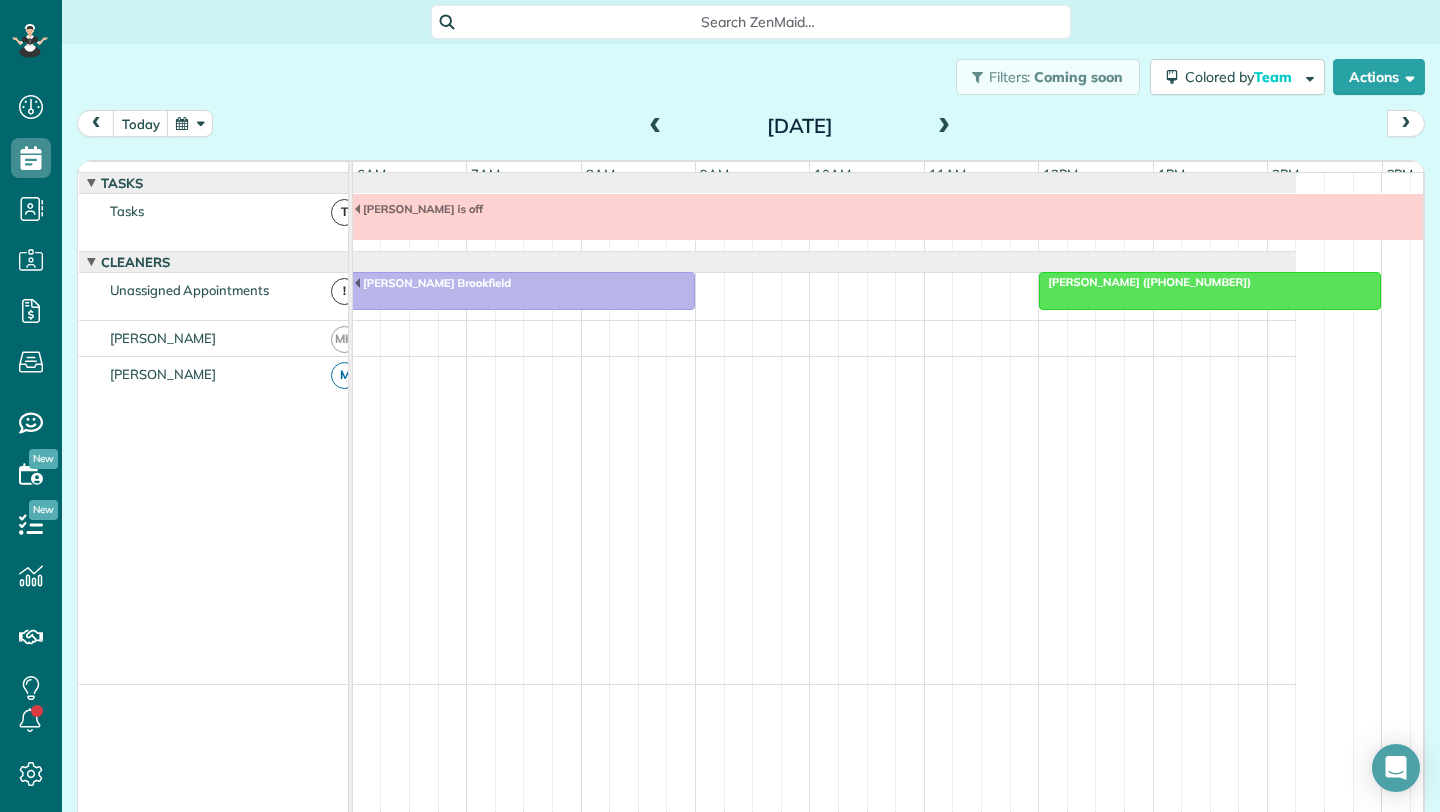scroll, scrollTop: 15, scrollLeft: 0, axis: vertical 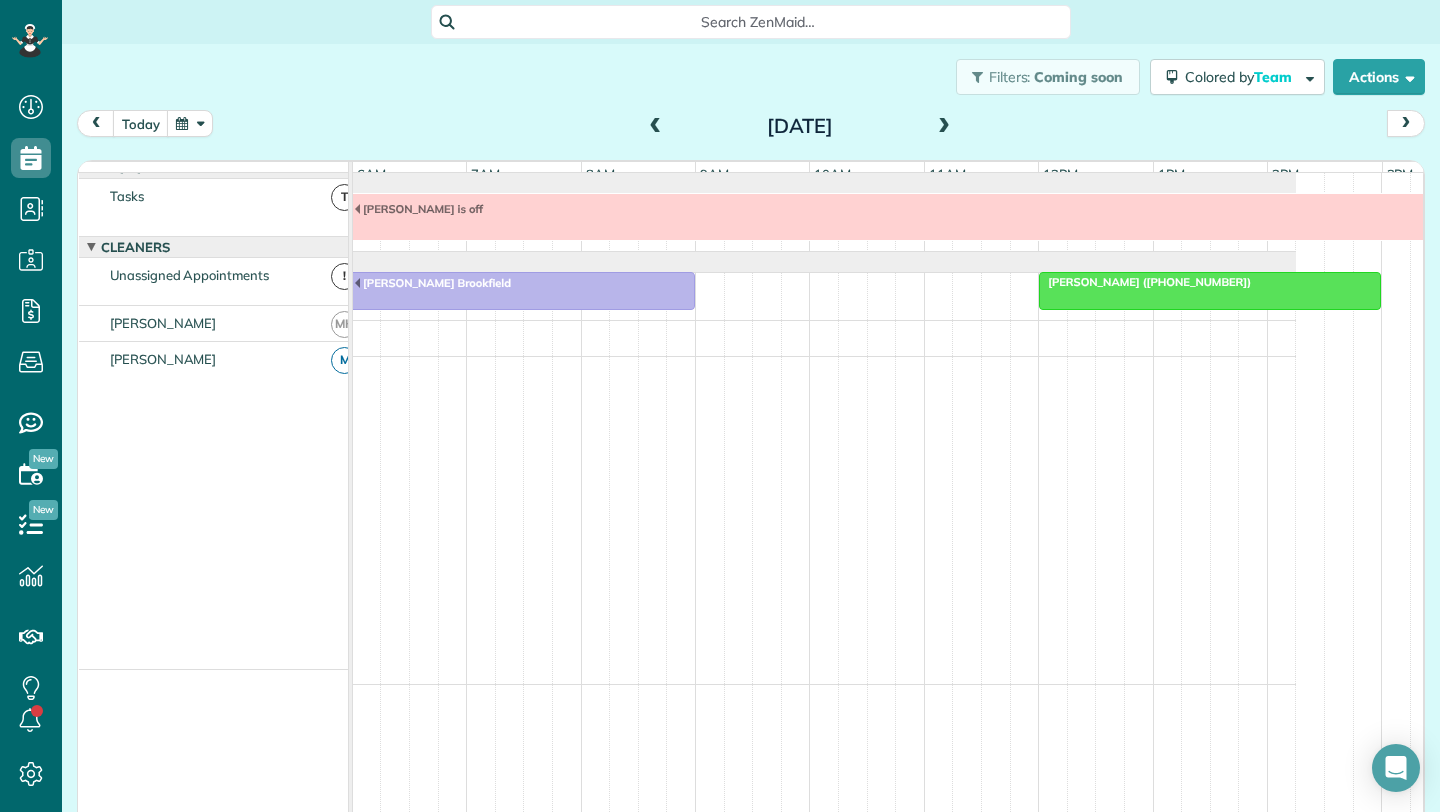 click at bounding box center [656, 127] 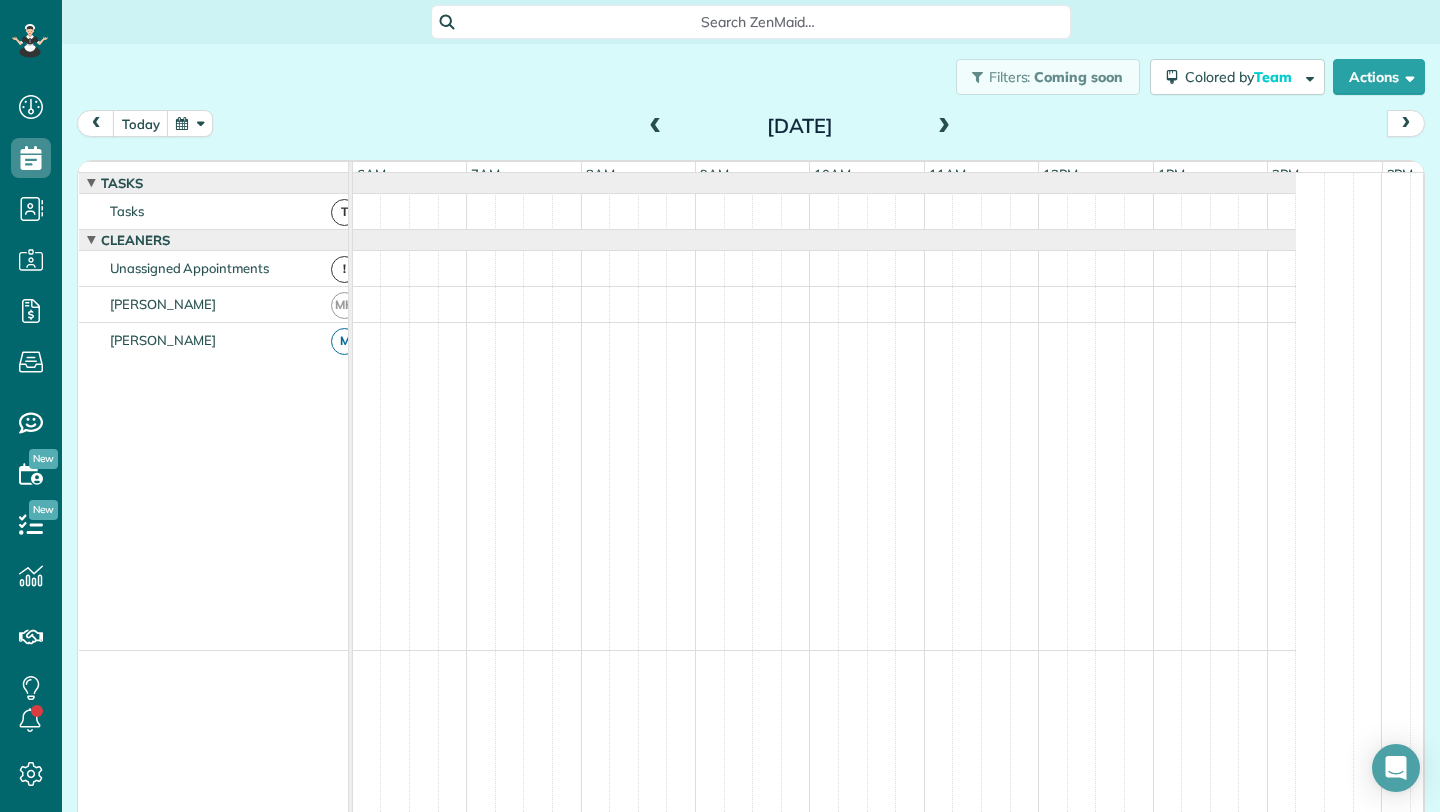 scroll, scrollTop: 15, scrollLeft: 0, axis: vertical 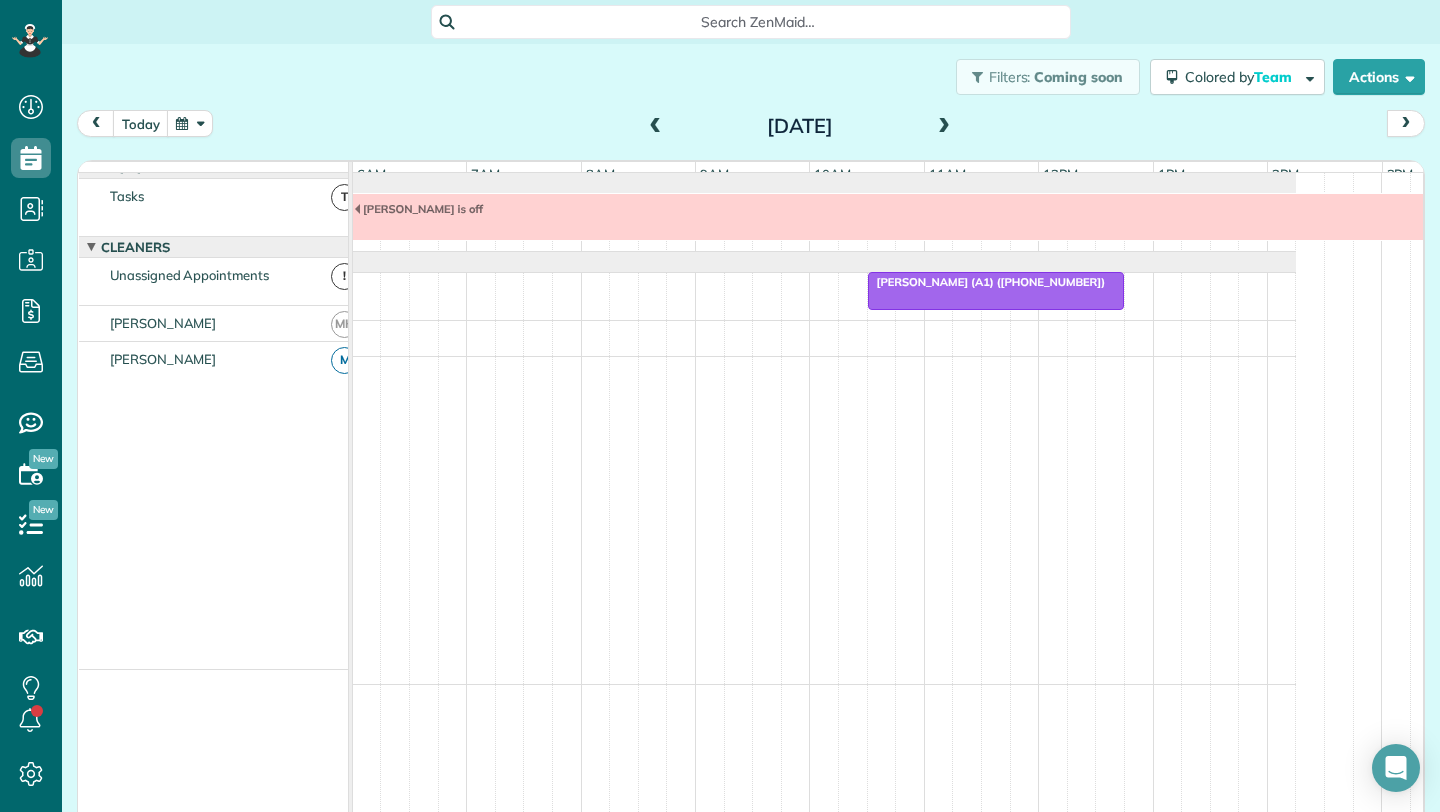click at bounding box center (944, 127) 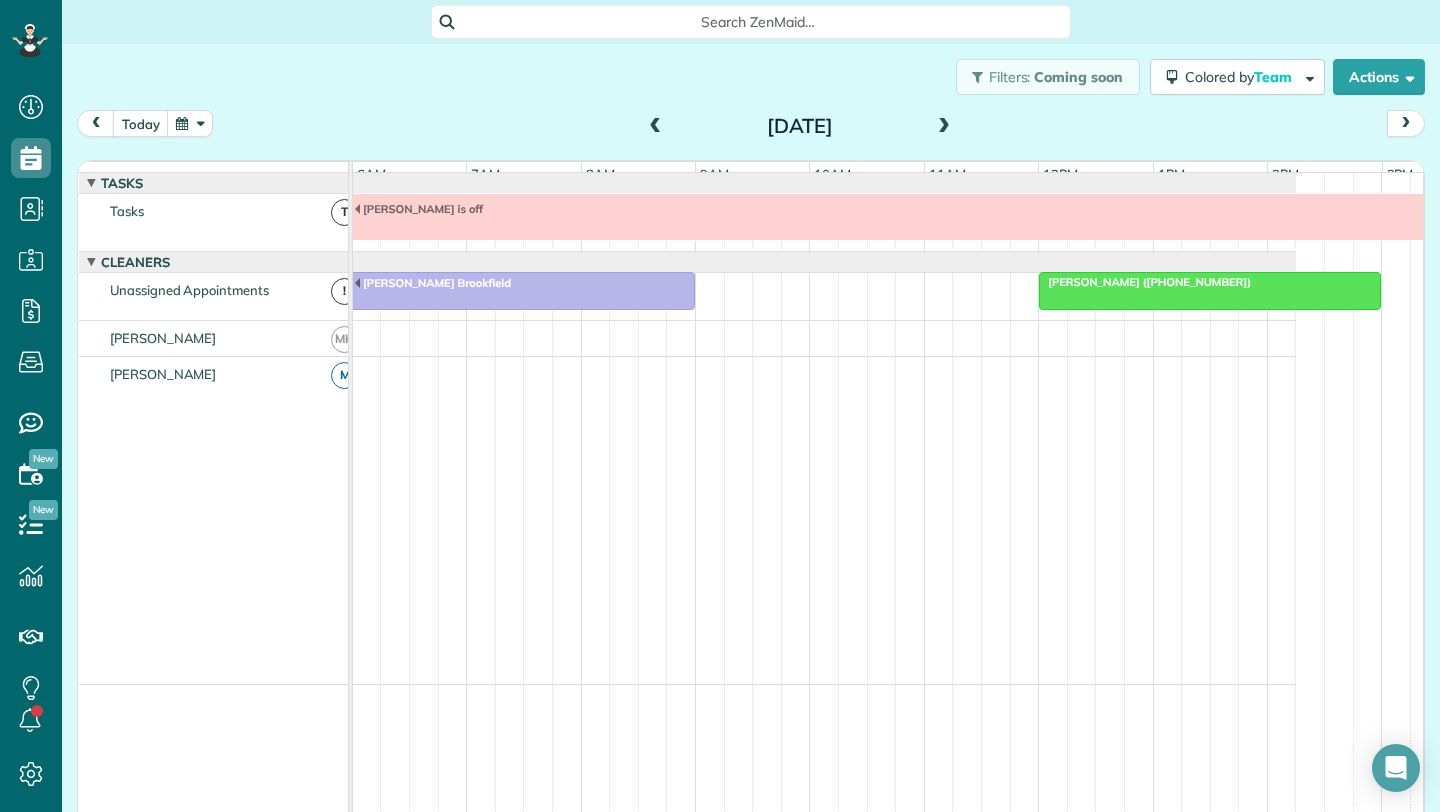 scroll, scrollTop: 15, scrollLeft: 0, axis: vertical 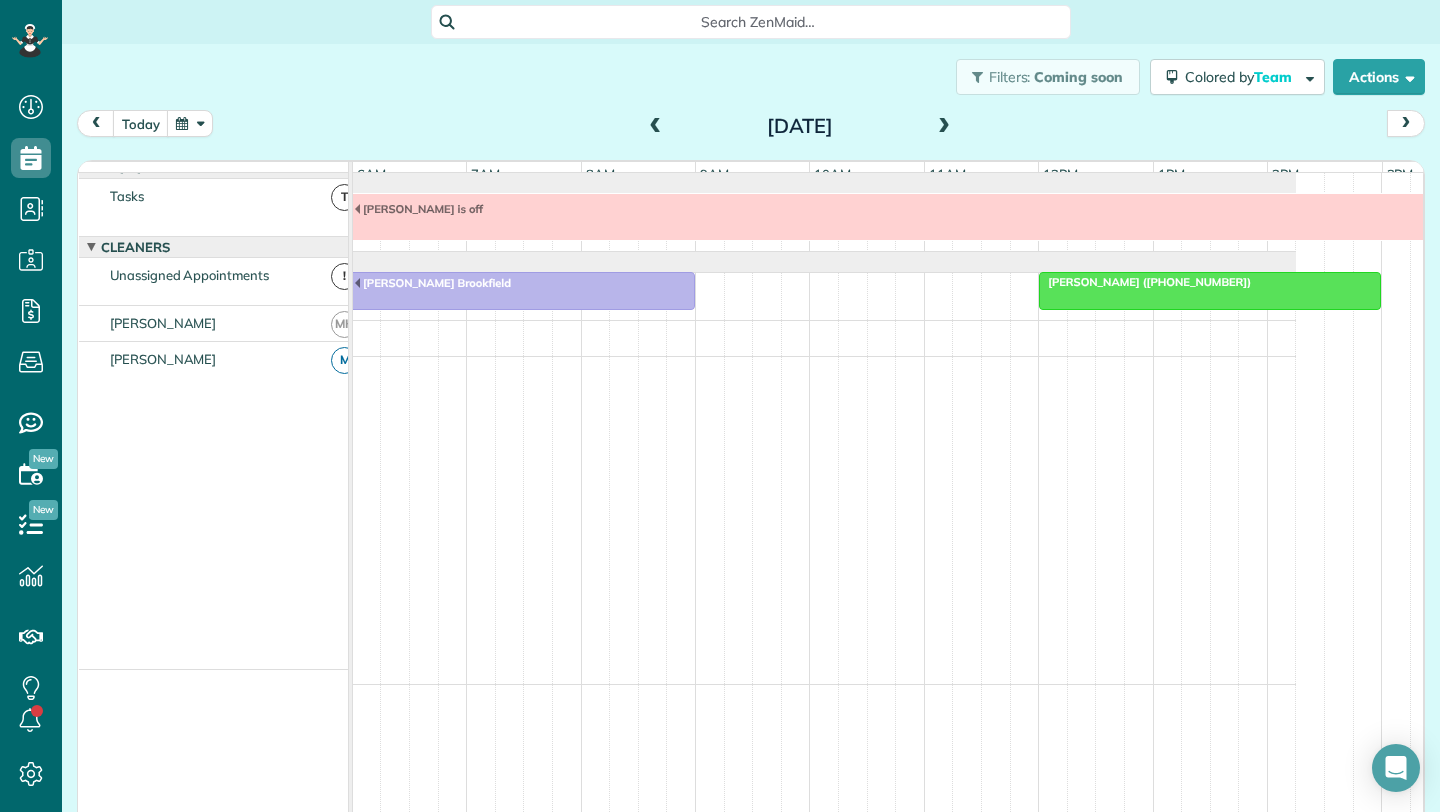click at bounding box center [944, 127] 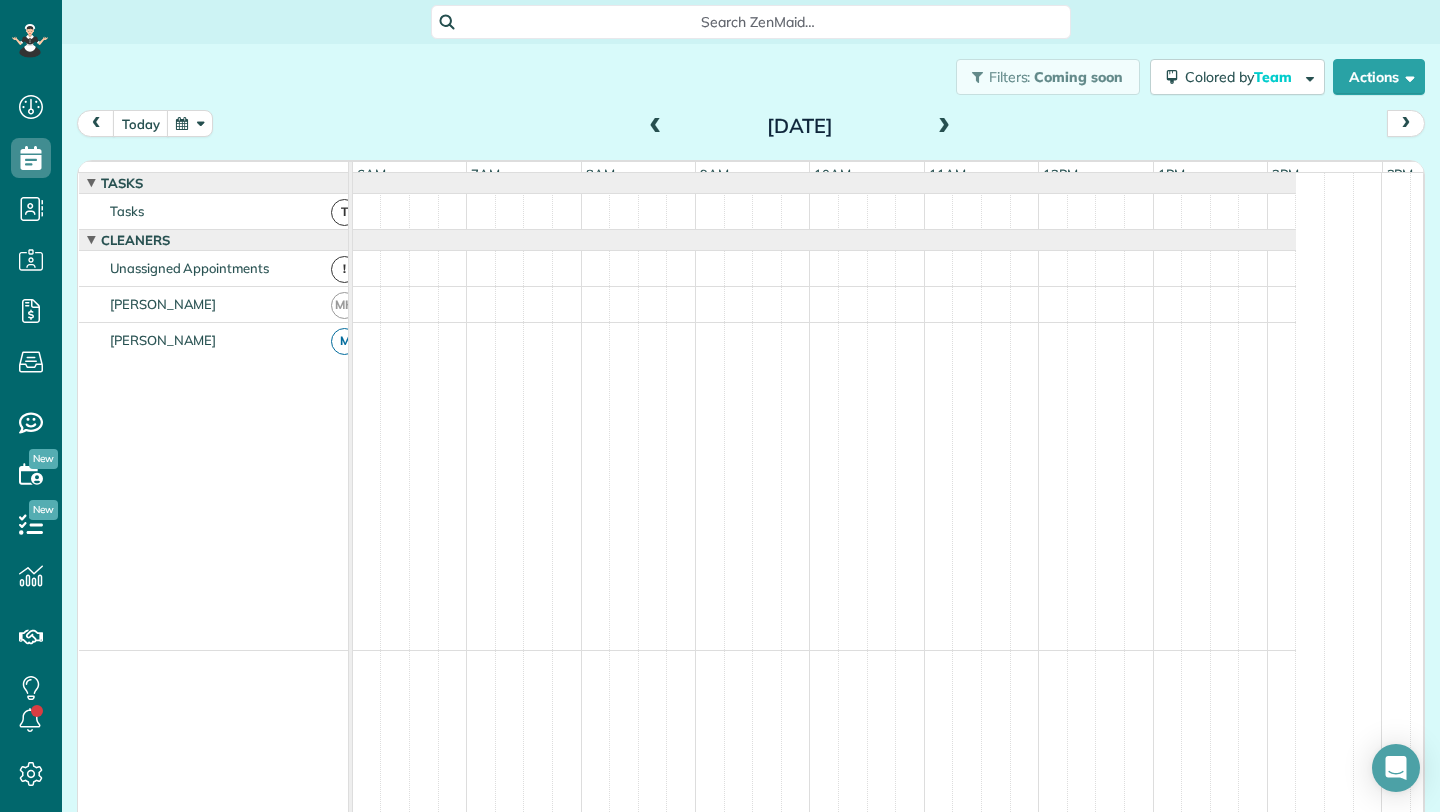 scroll, scrollTop: 15, scrollLeft: 0, axis: vertical 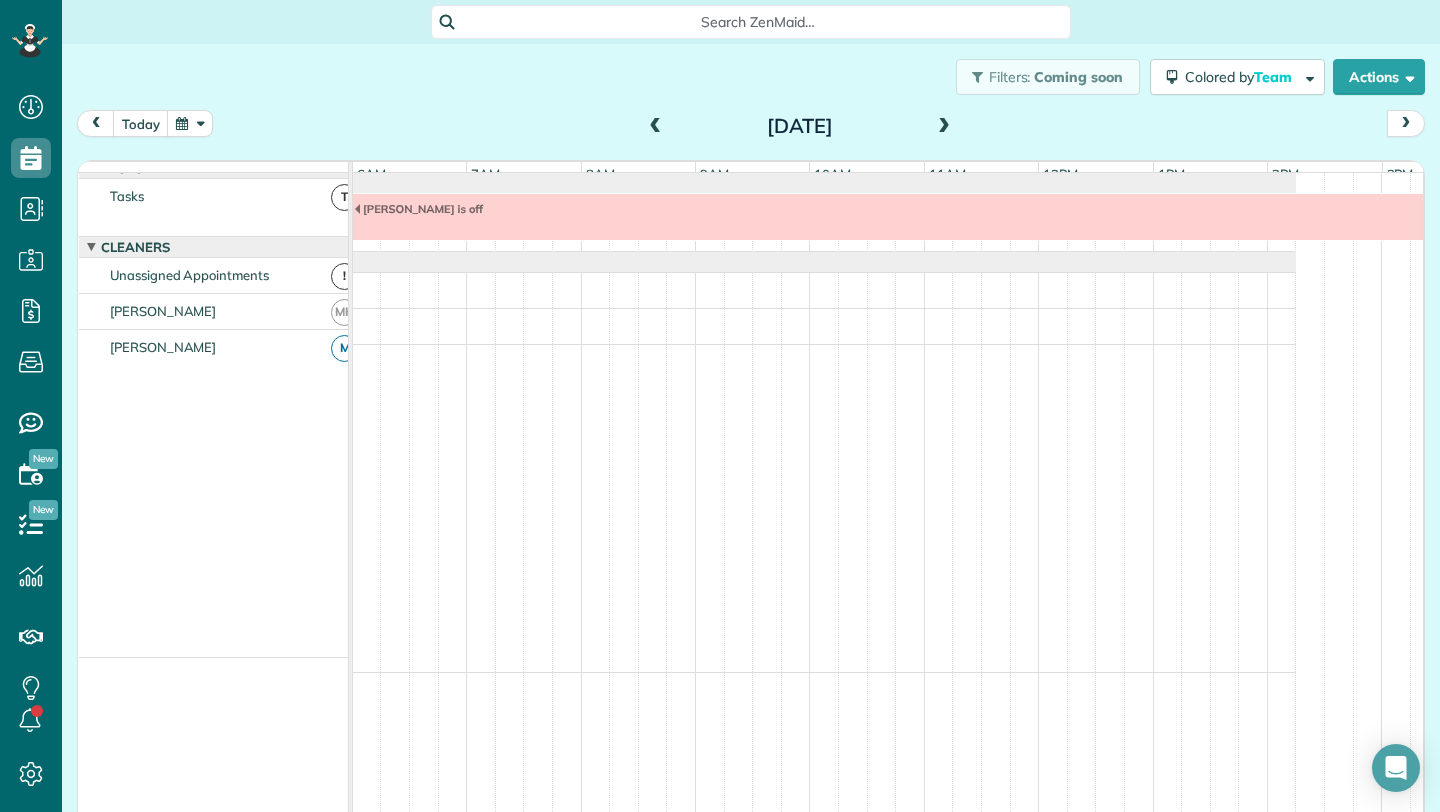 click at bounding box center (656, 127) 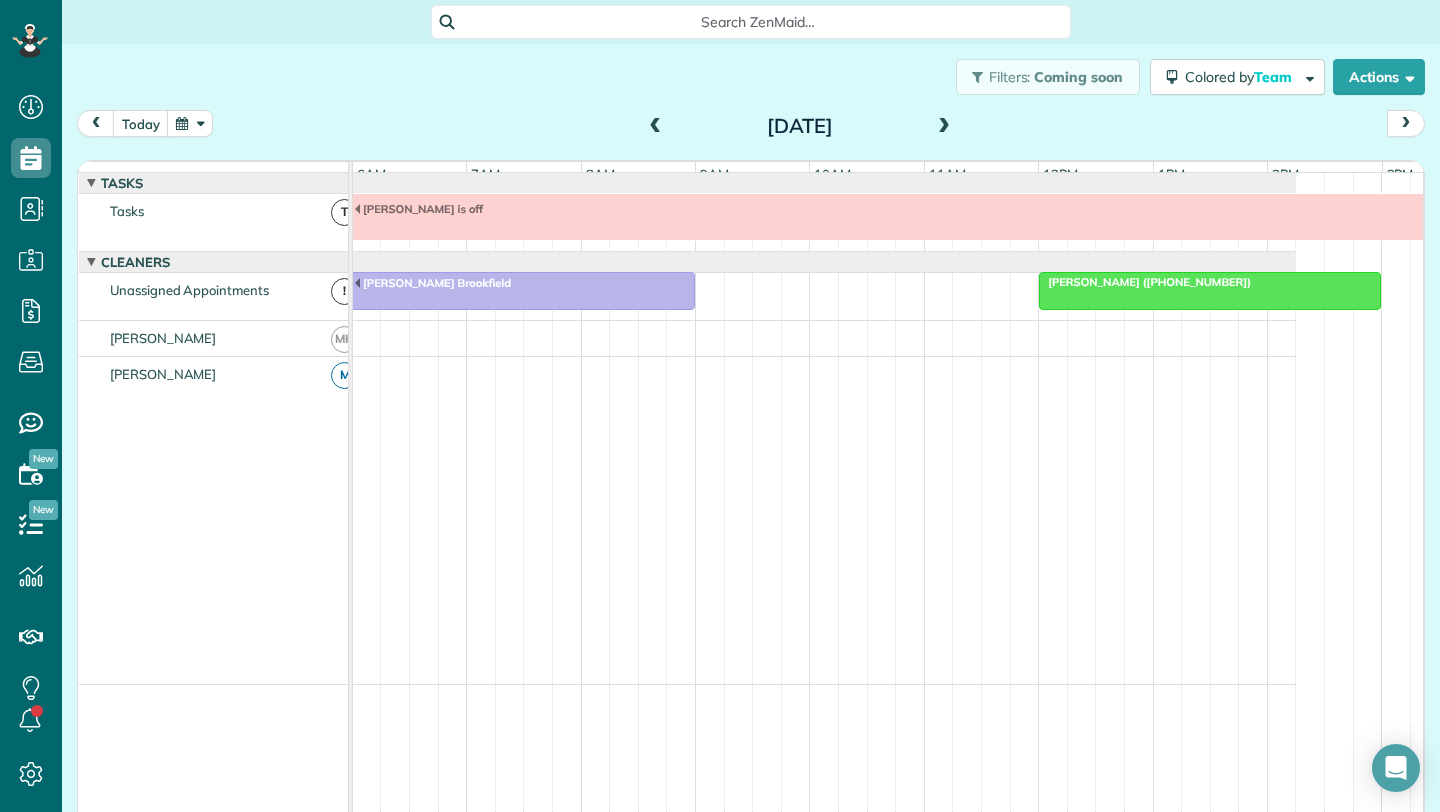 scroll, scrollTop: 15, scrollLeft: 0, axis: vertical 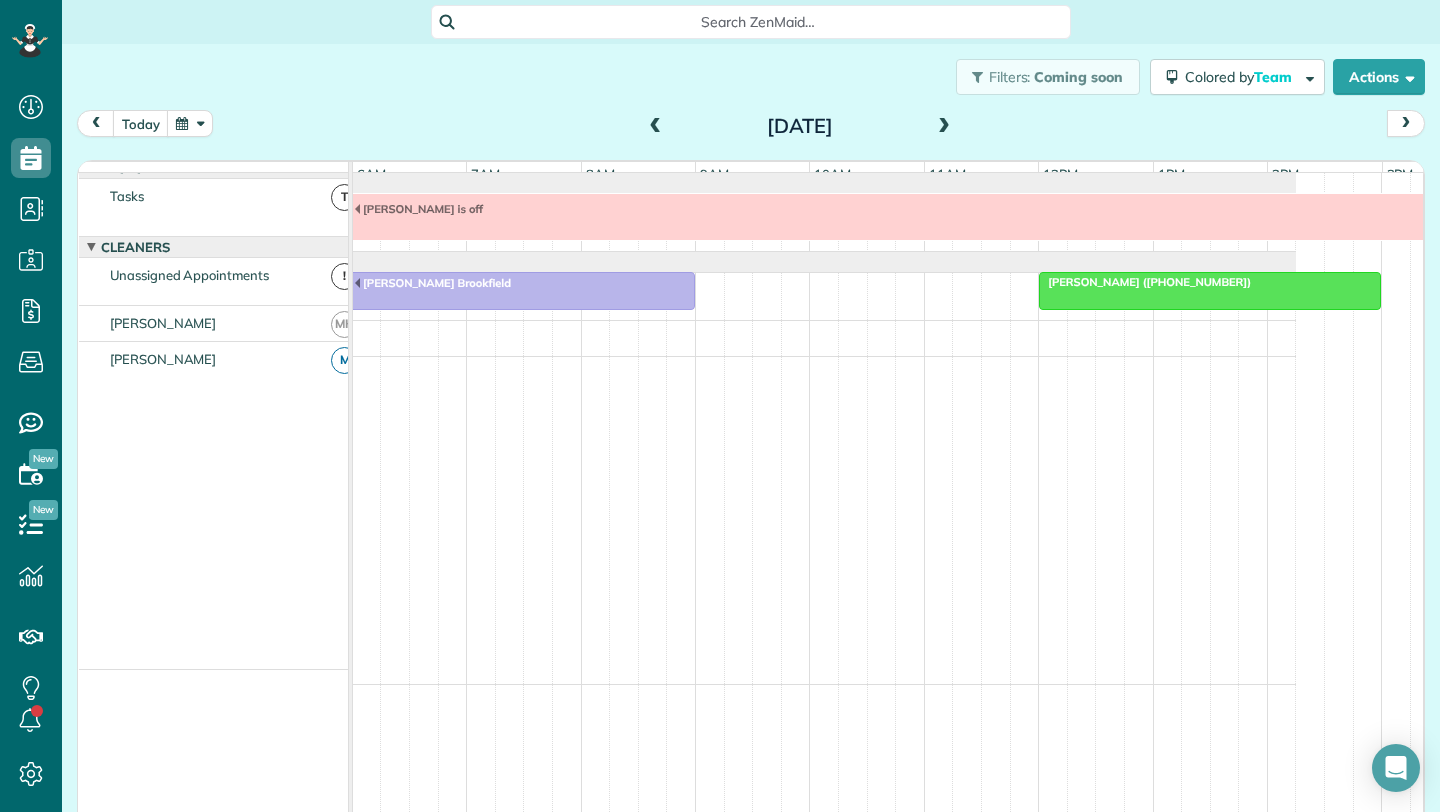 click at bounding box center [1210, 291] 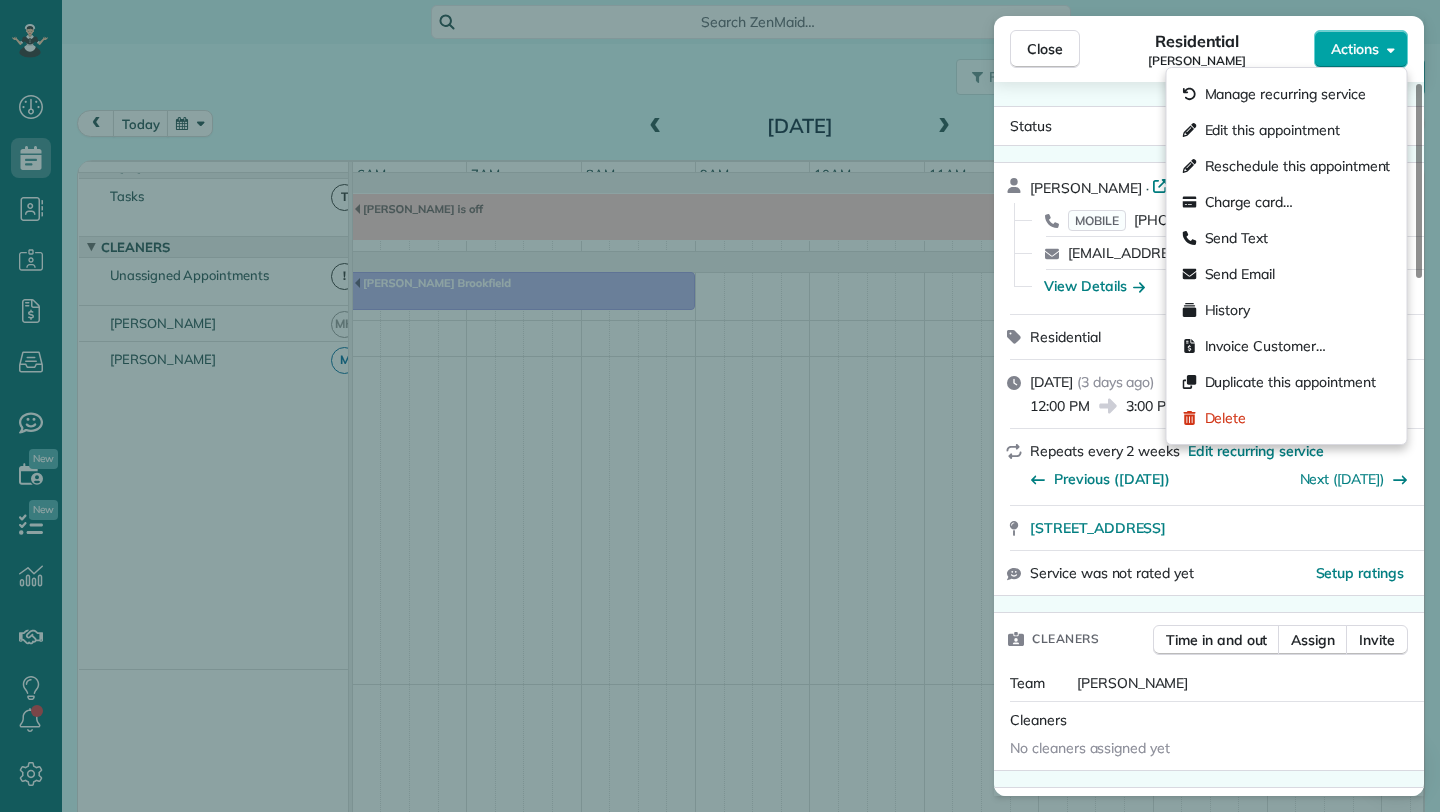 click on "Actions" at bounding box center [1361, 49] 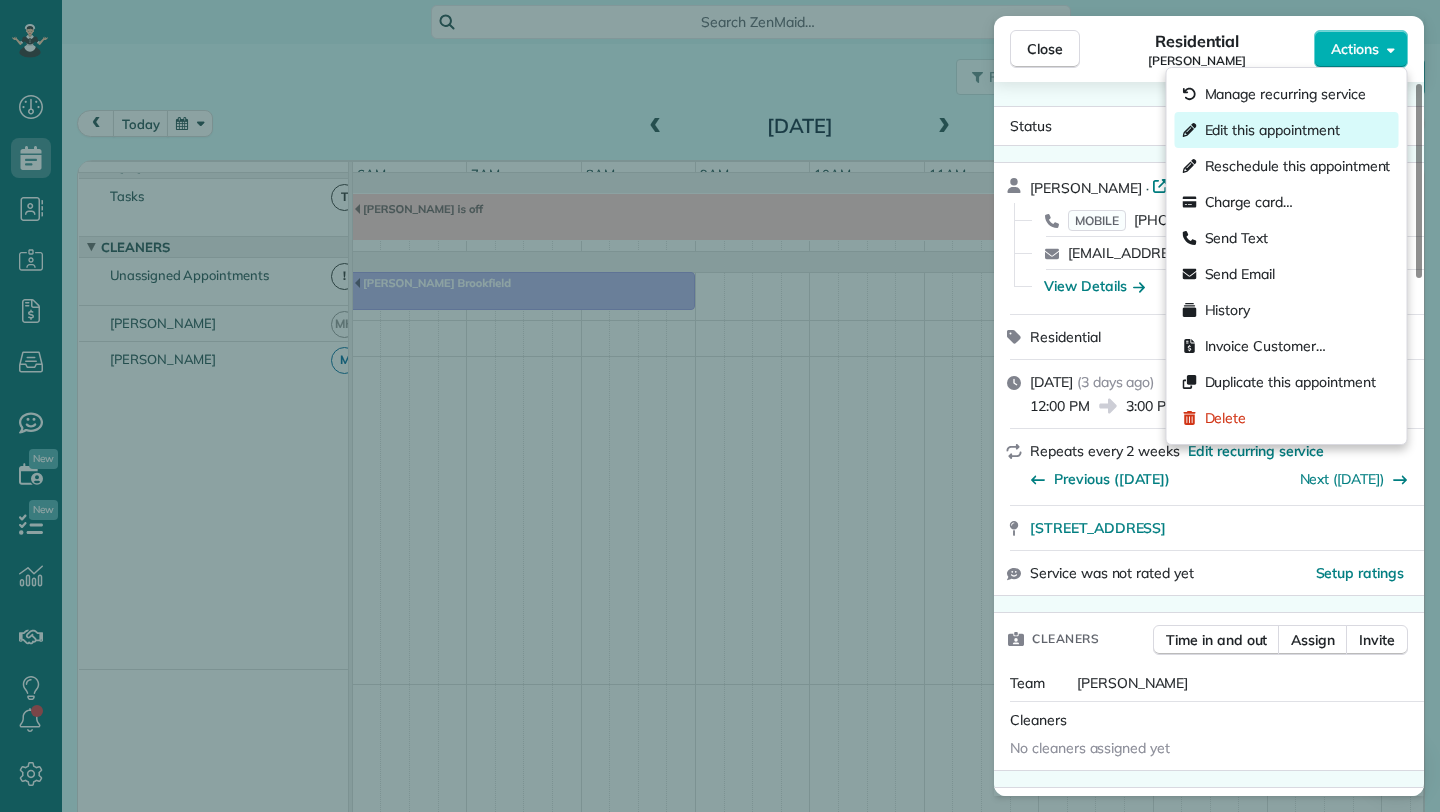 click on "Edit this appointment" at bounding box center (1272, 130) 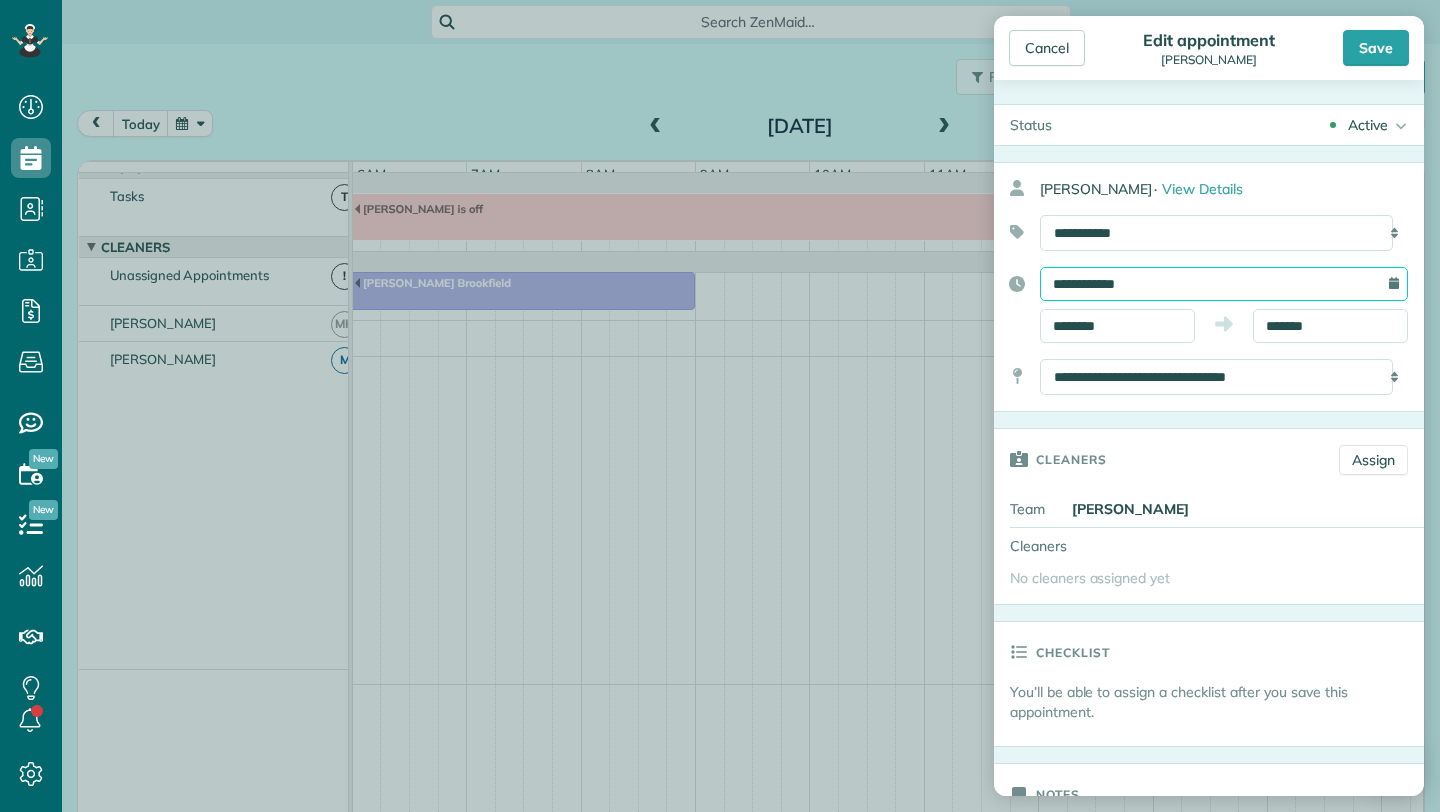 click on "**********" at bounding box center [1224, 284] 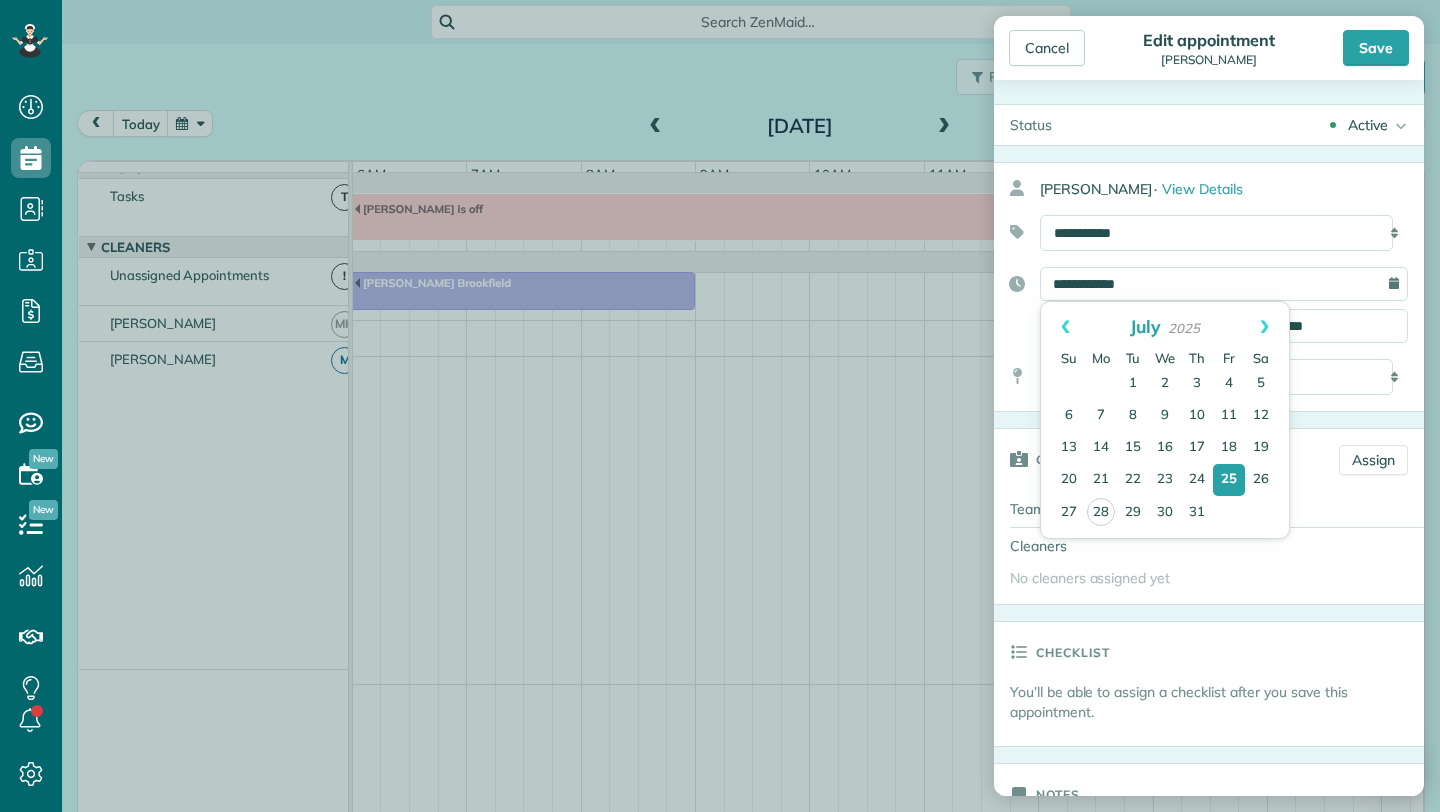 click on "Cancel
Edit appointment
[PERSON_NAME]
Save" at bounding box center (1209, 48) 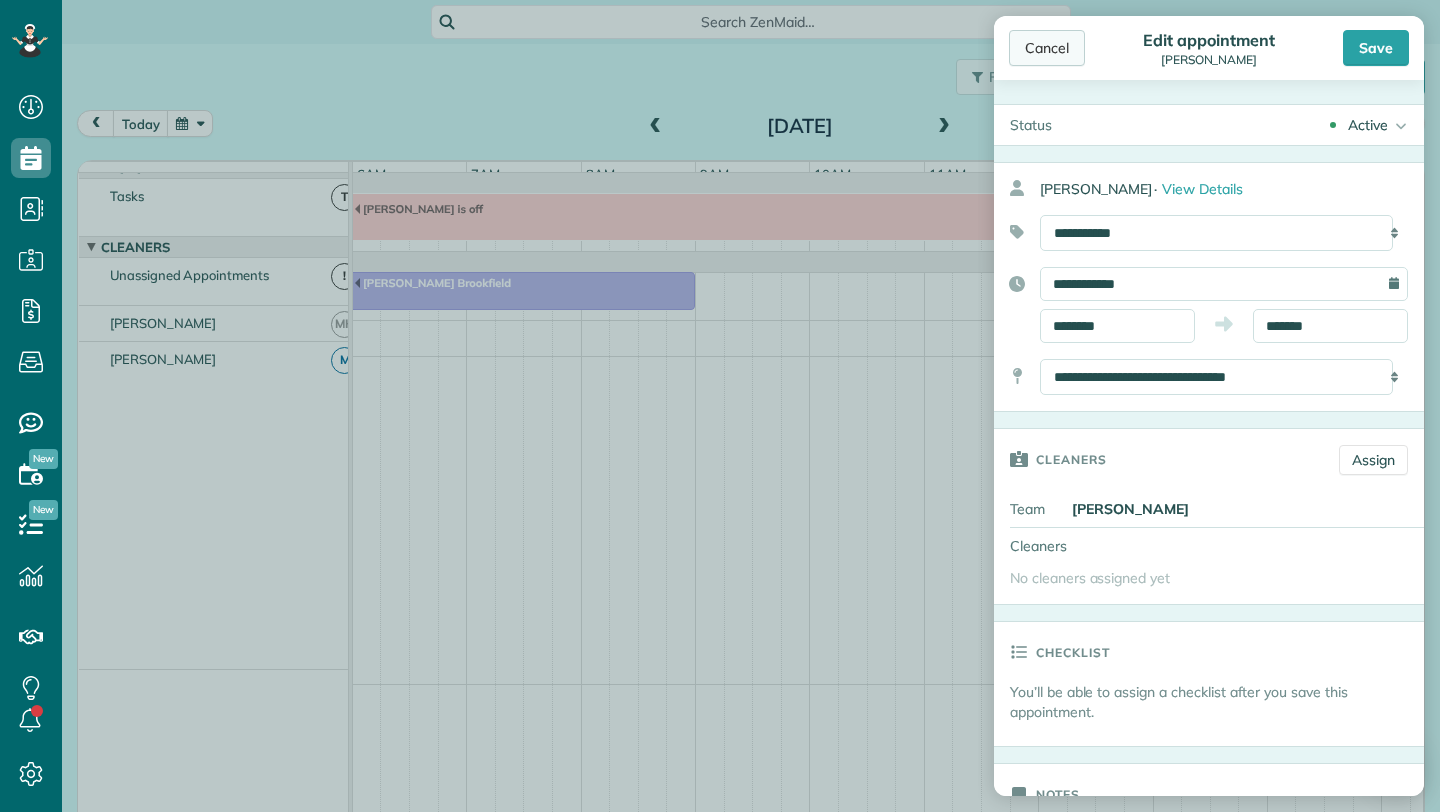click on "Cancel" at bounding box center [1047, 48] 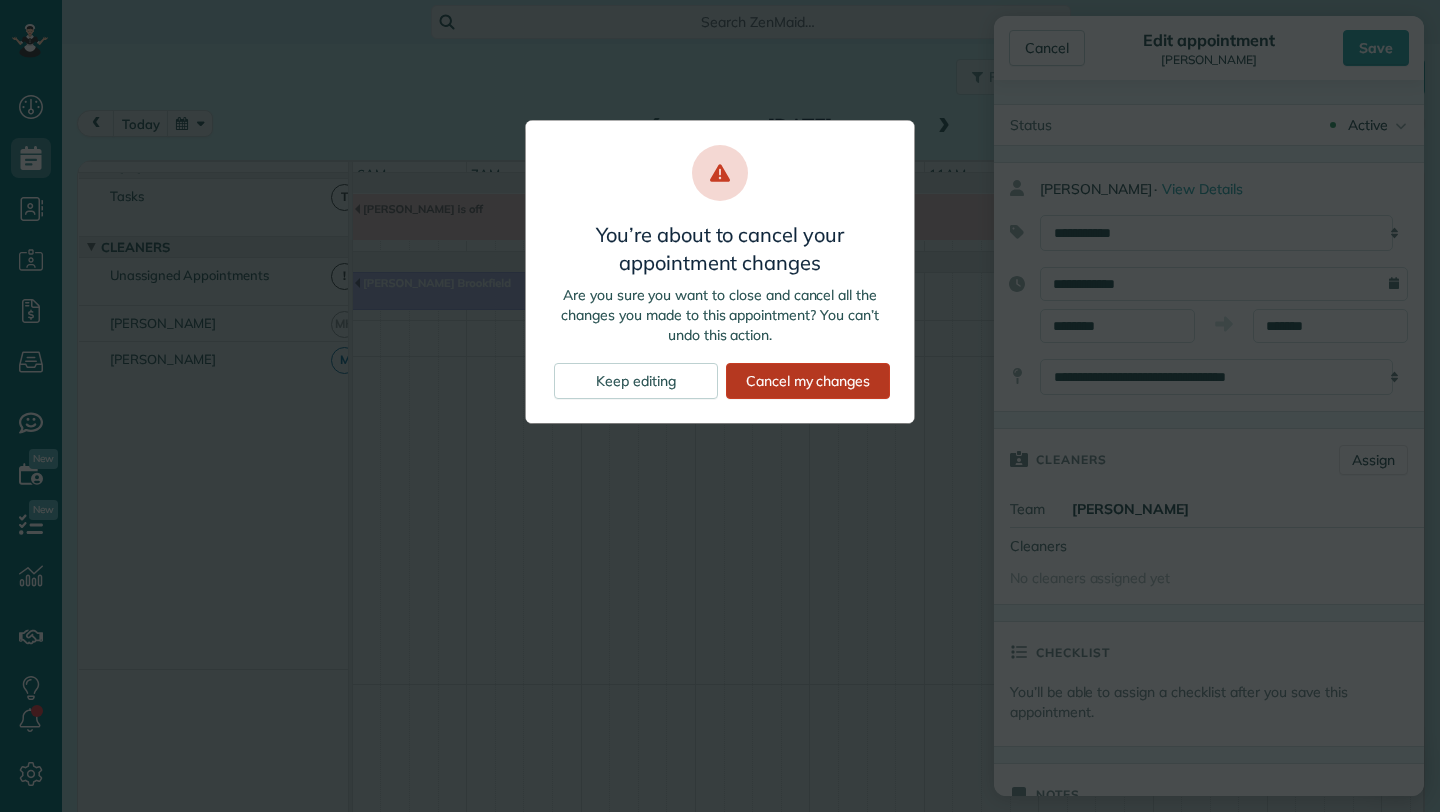 click on "Cancel my changes" at bounding box center [808, 381] 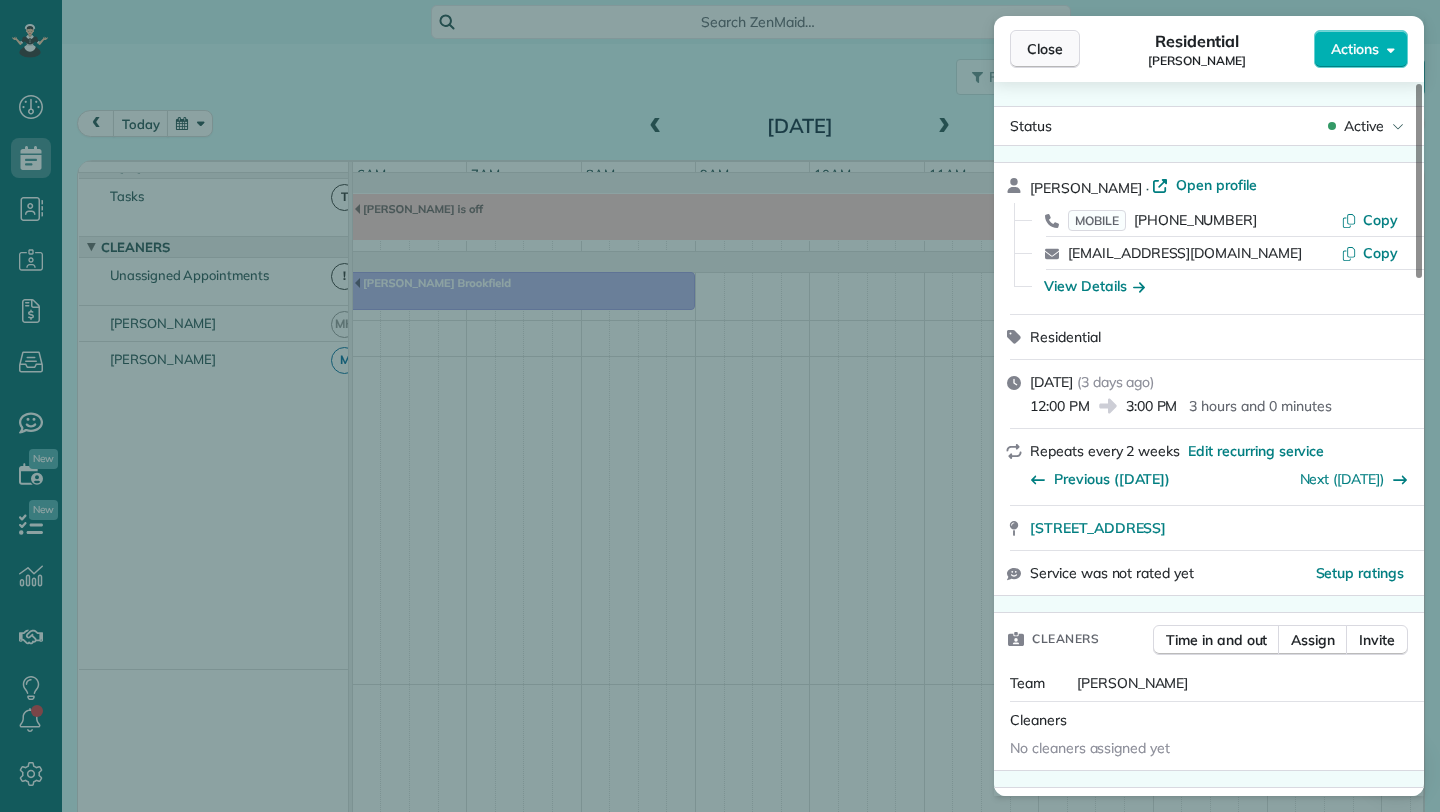 click on "Close" at bounding box center (1045, 49) 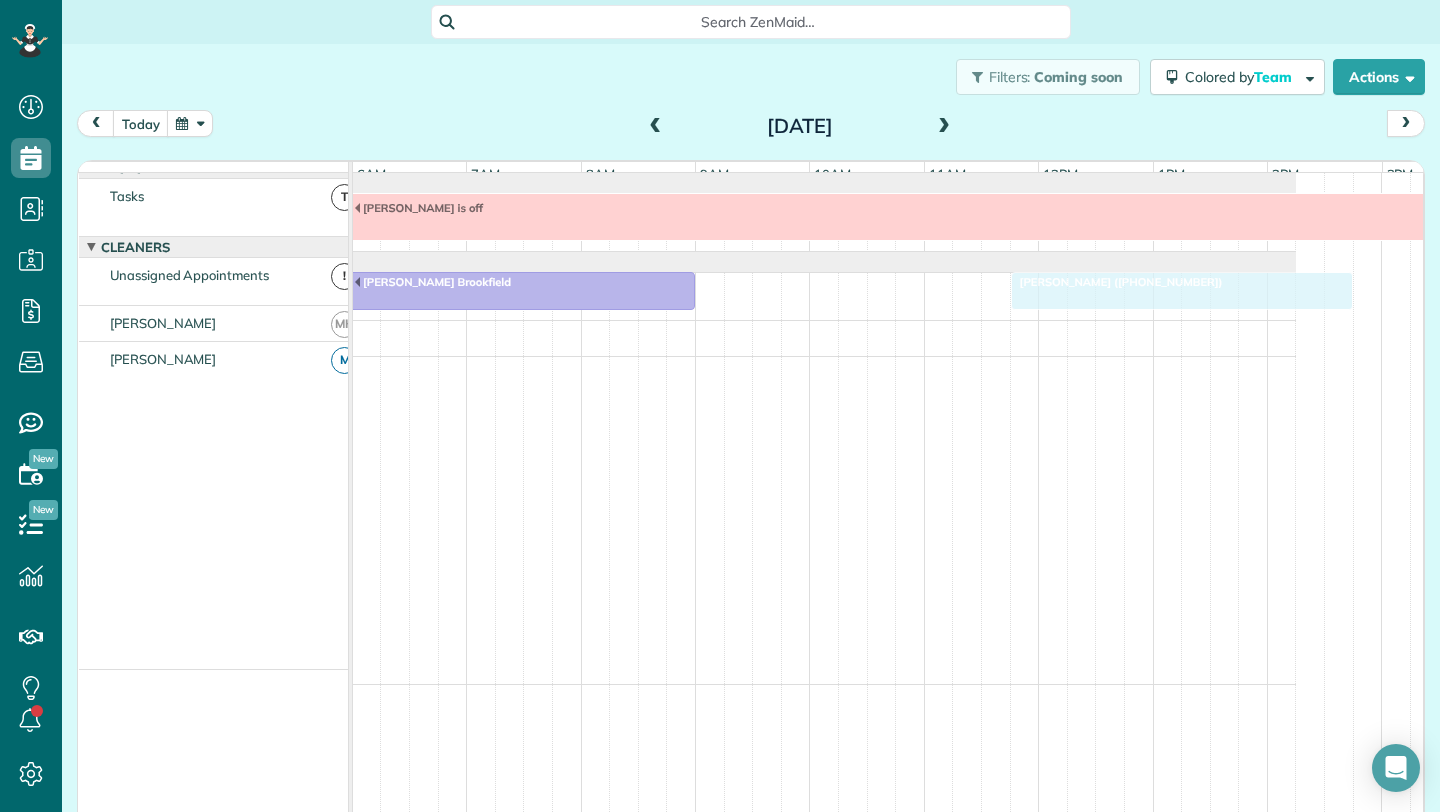 drag, startPoint x: 1166, startPoint y: 302, endPoint x: 1140, endPoint y: 304, distance: 26.076809 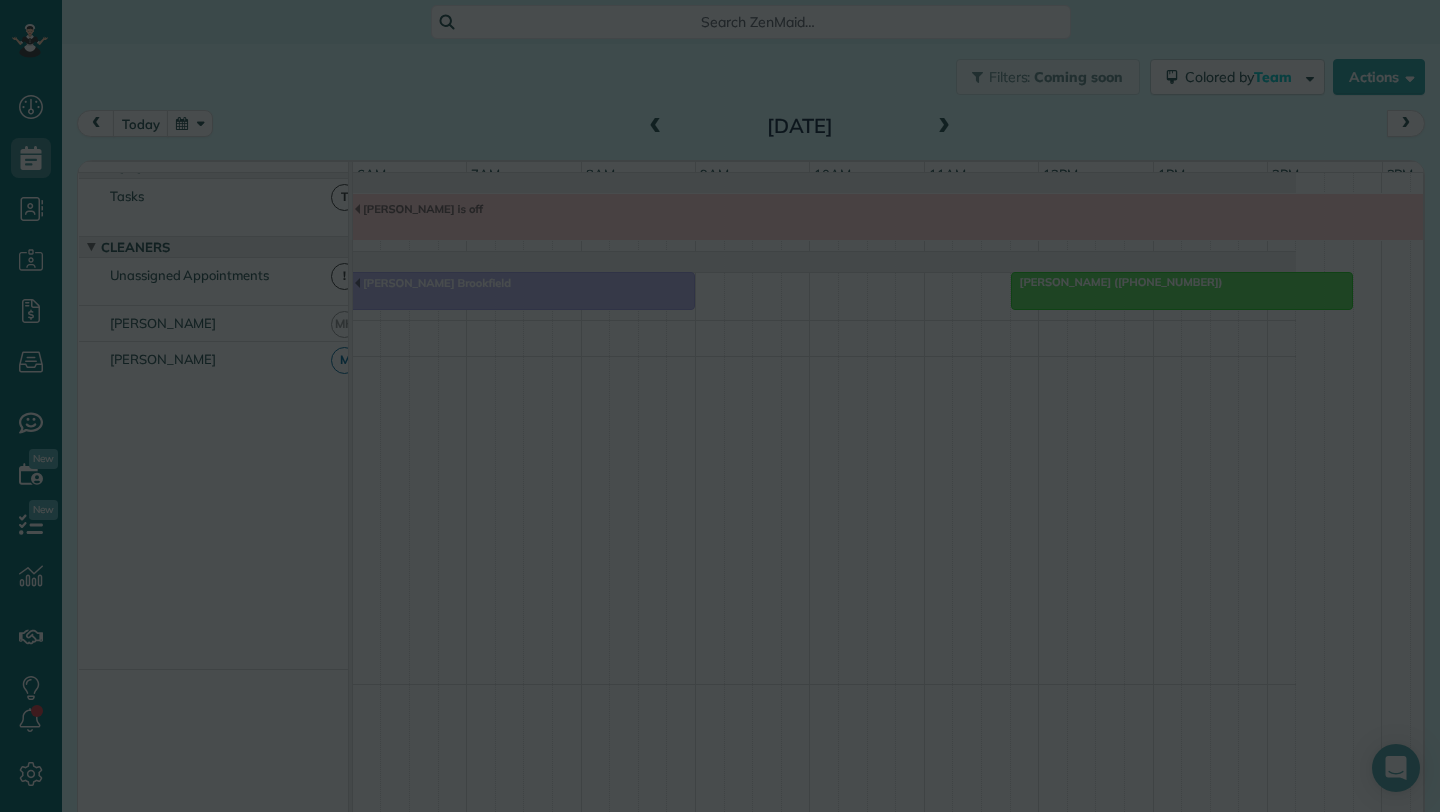 scroll, scrollTop: 0, scrollLeft: 0, axis: both 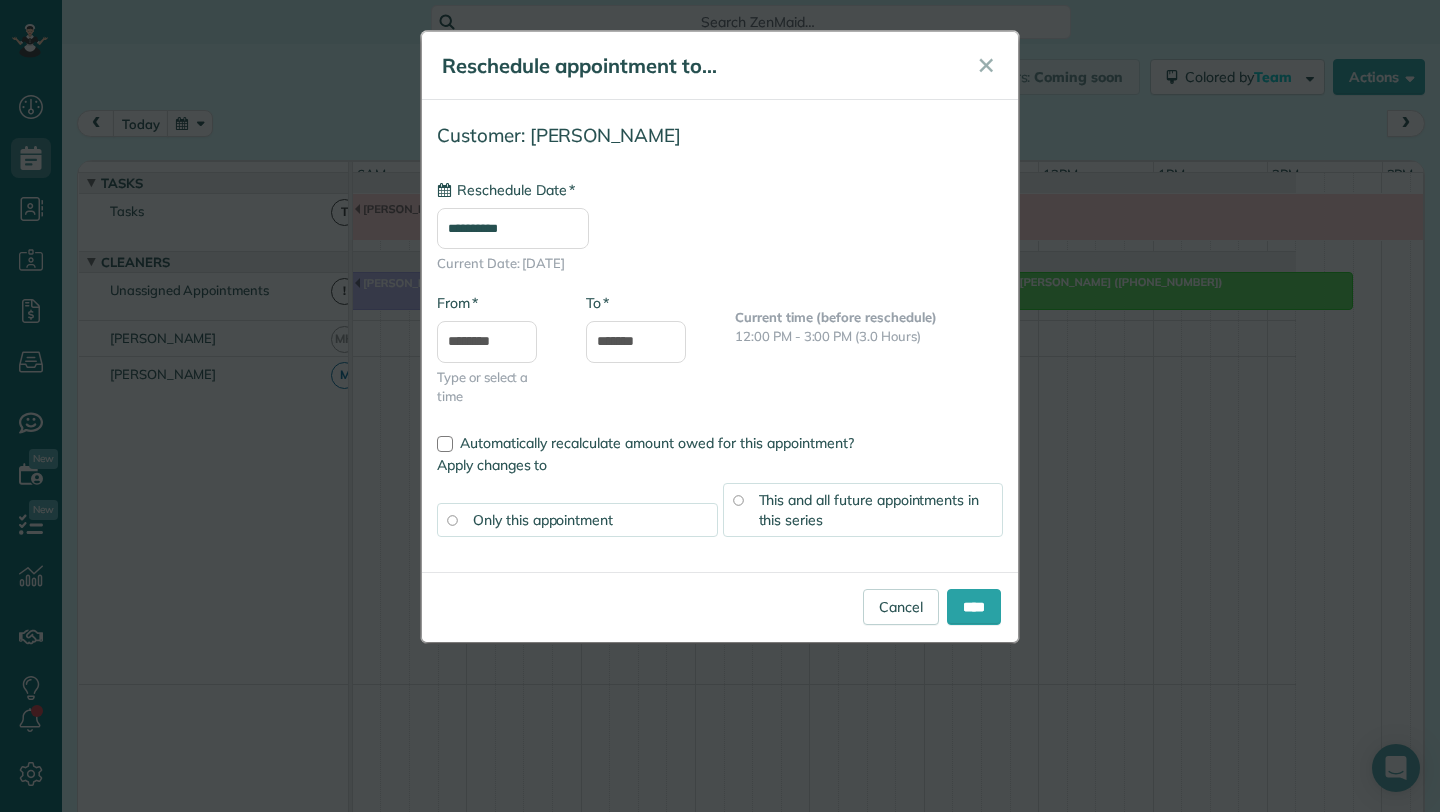 click on "**********" at bounding box center (513, 228) 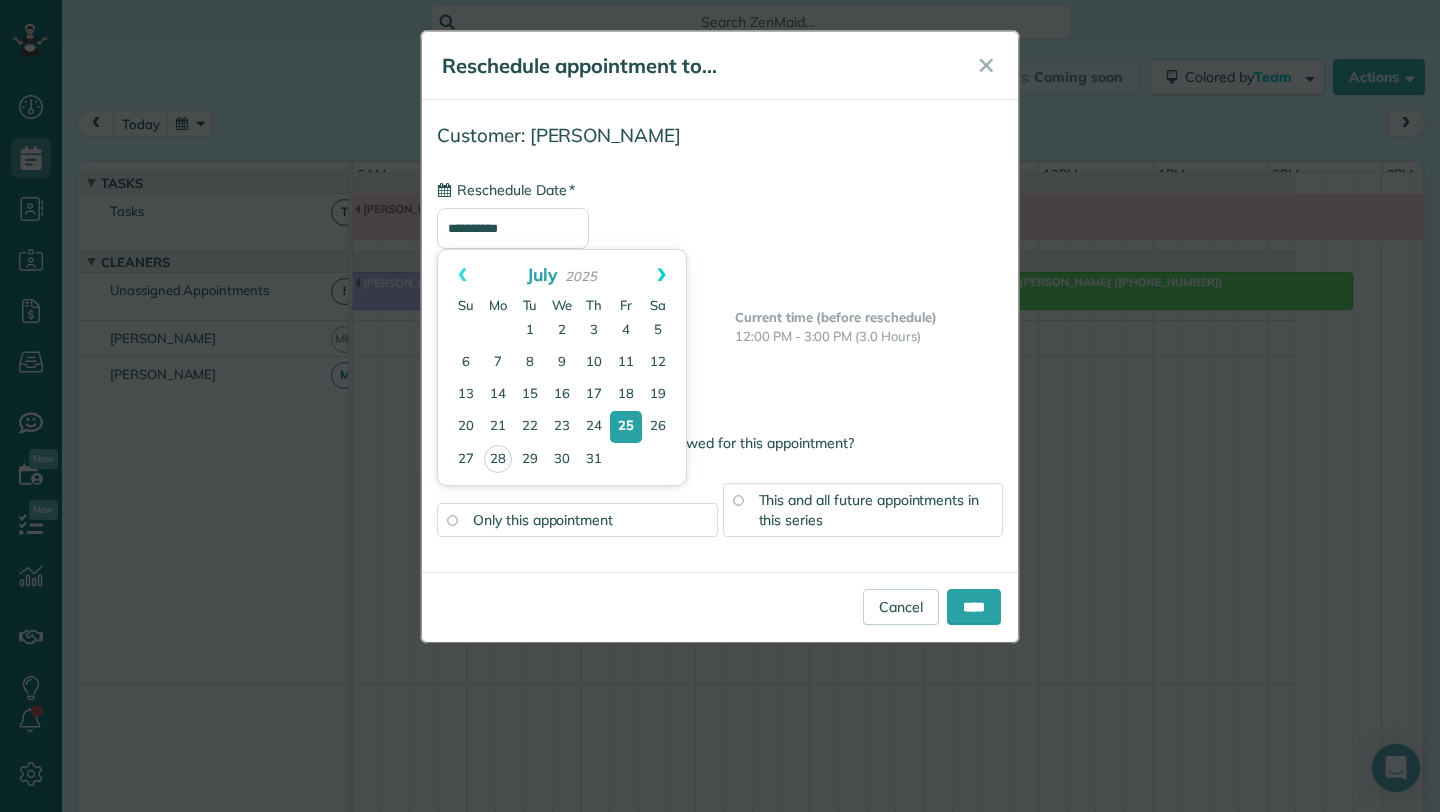 click on "Next" at bounding box center (661, 275) 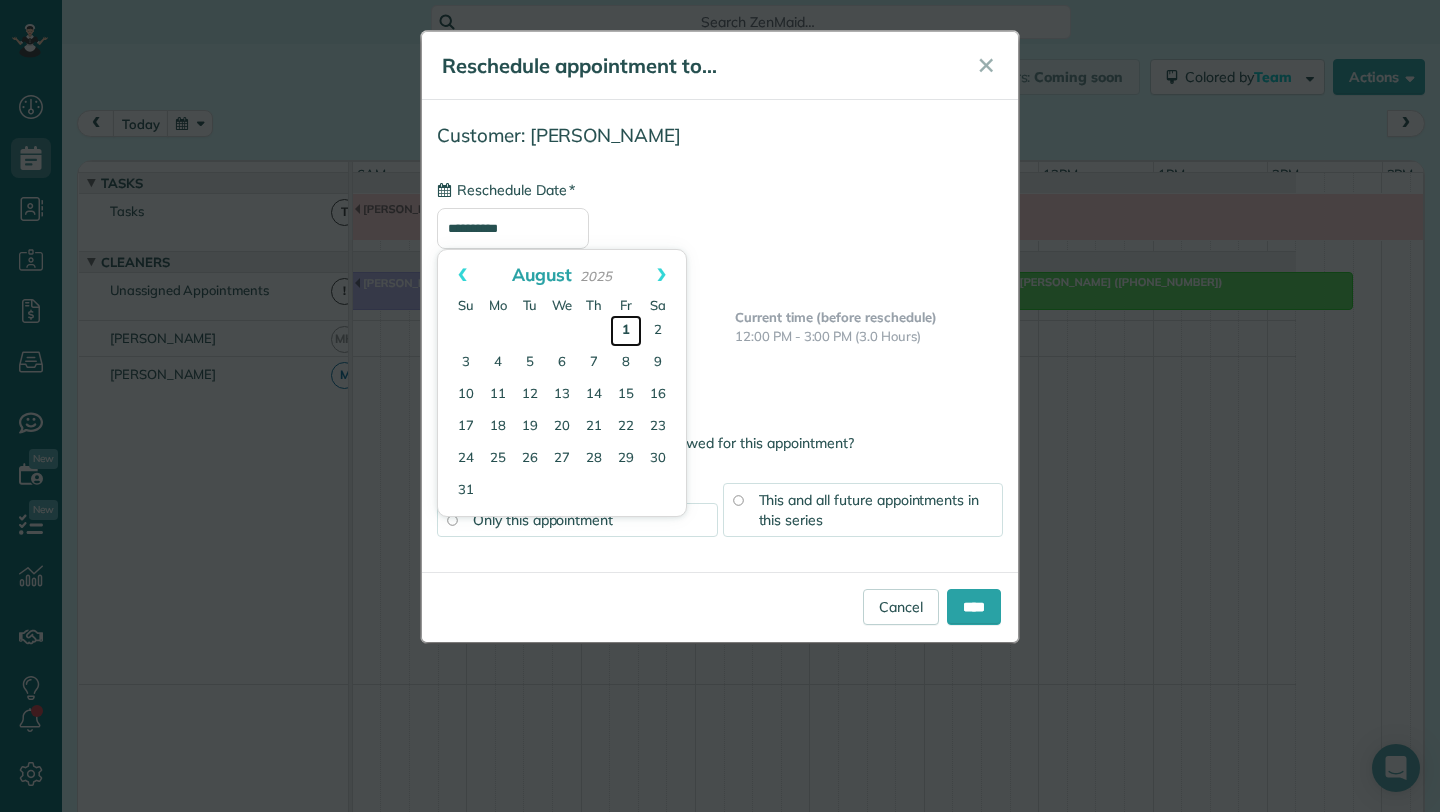 click on "1" at bounding box center [626, 331] 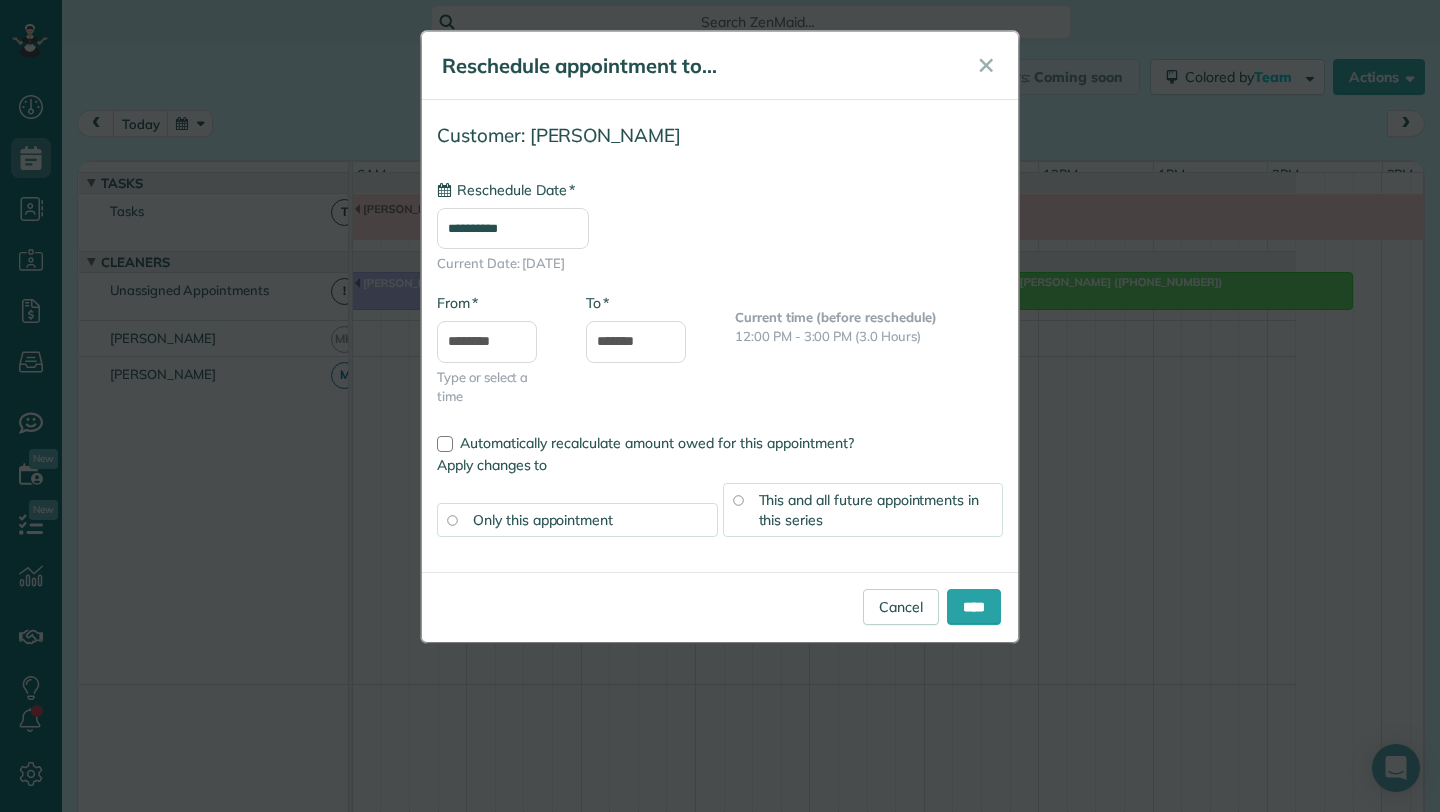 click on "This and all future appointments in this series" at bounding box center [869, 510] 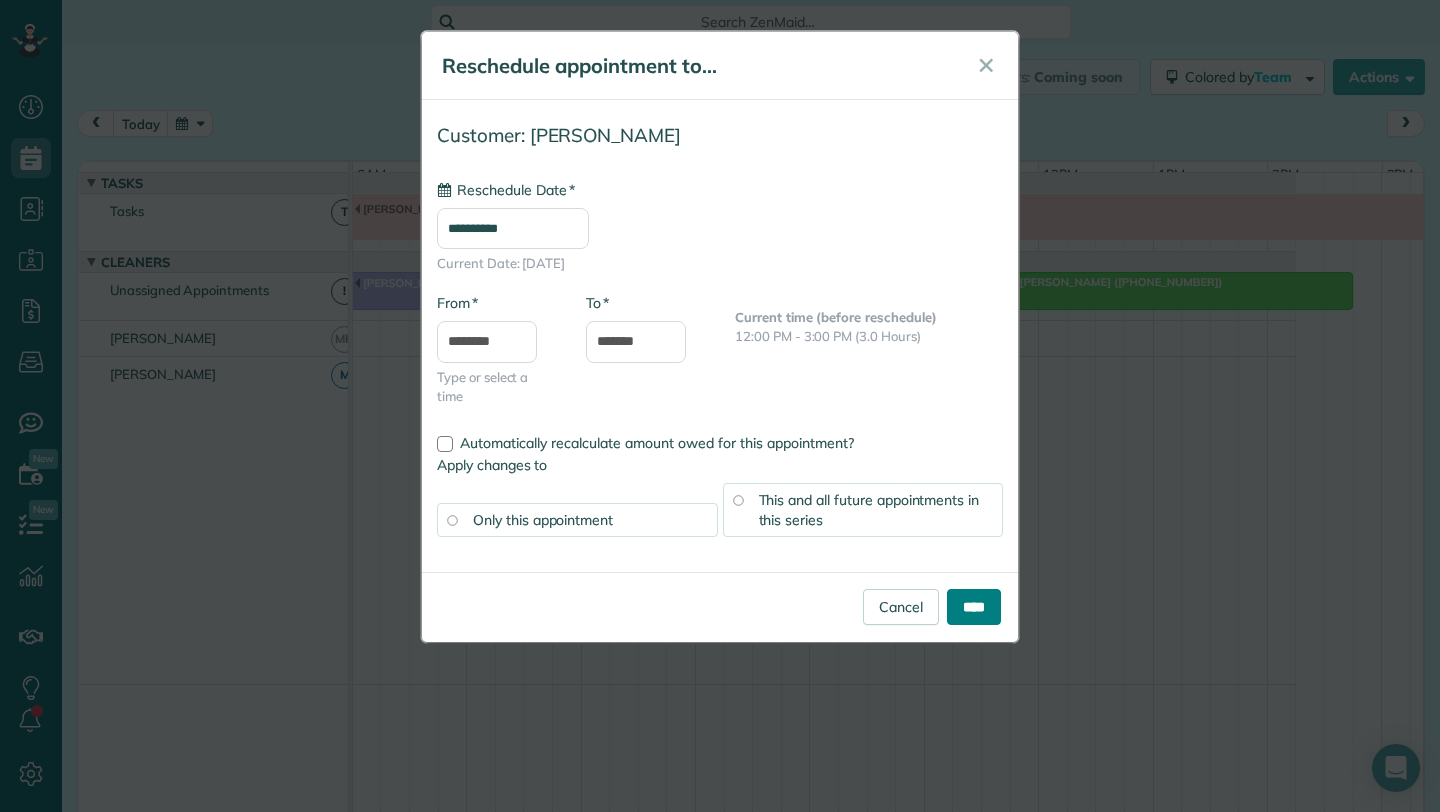 click on "****" at bounding box center (974, 607) 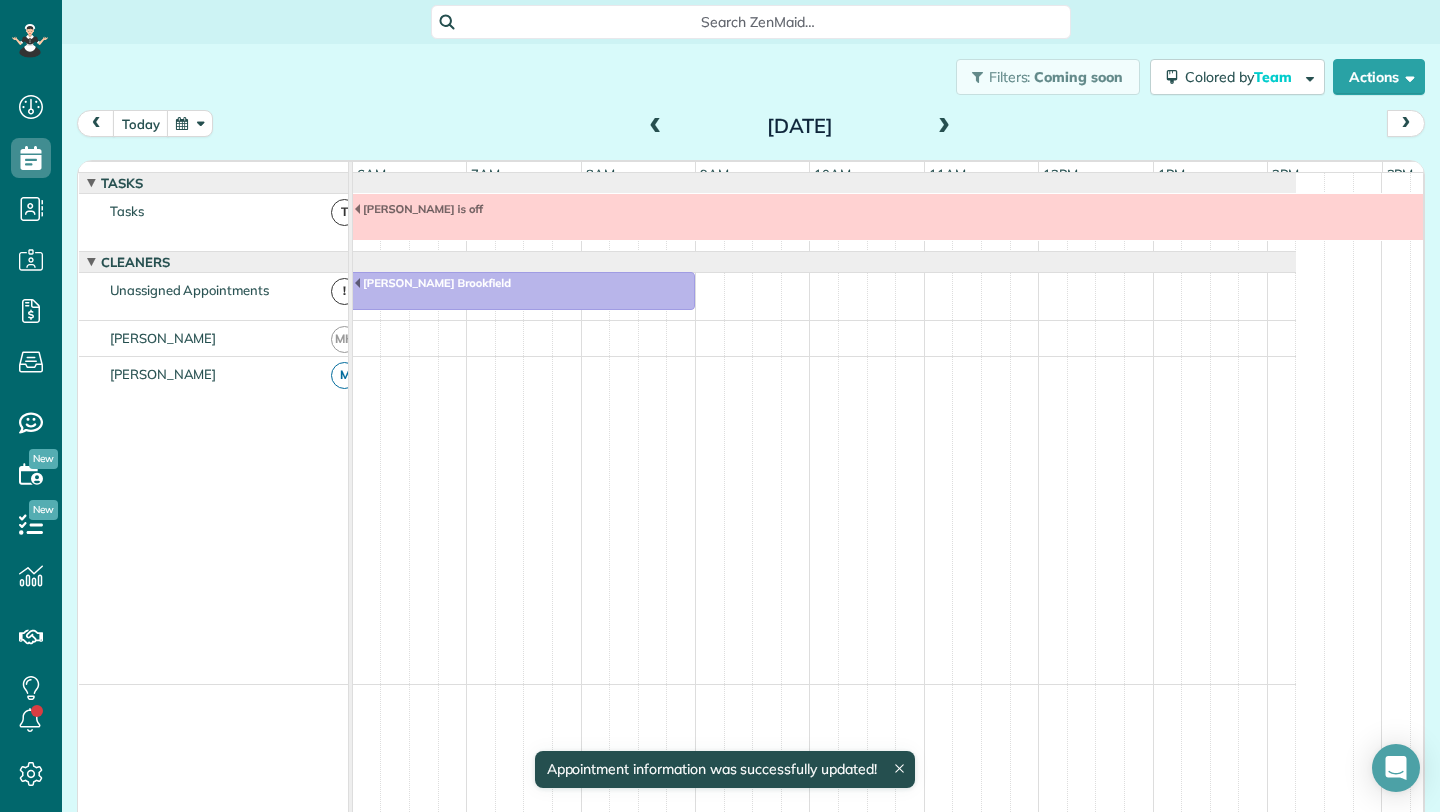 click at bounding box center [656, 127] 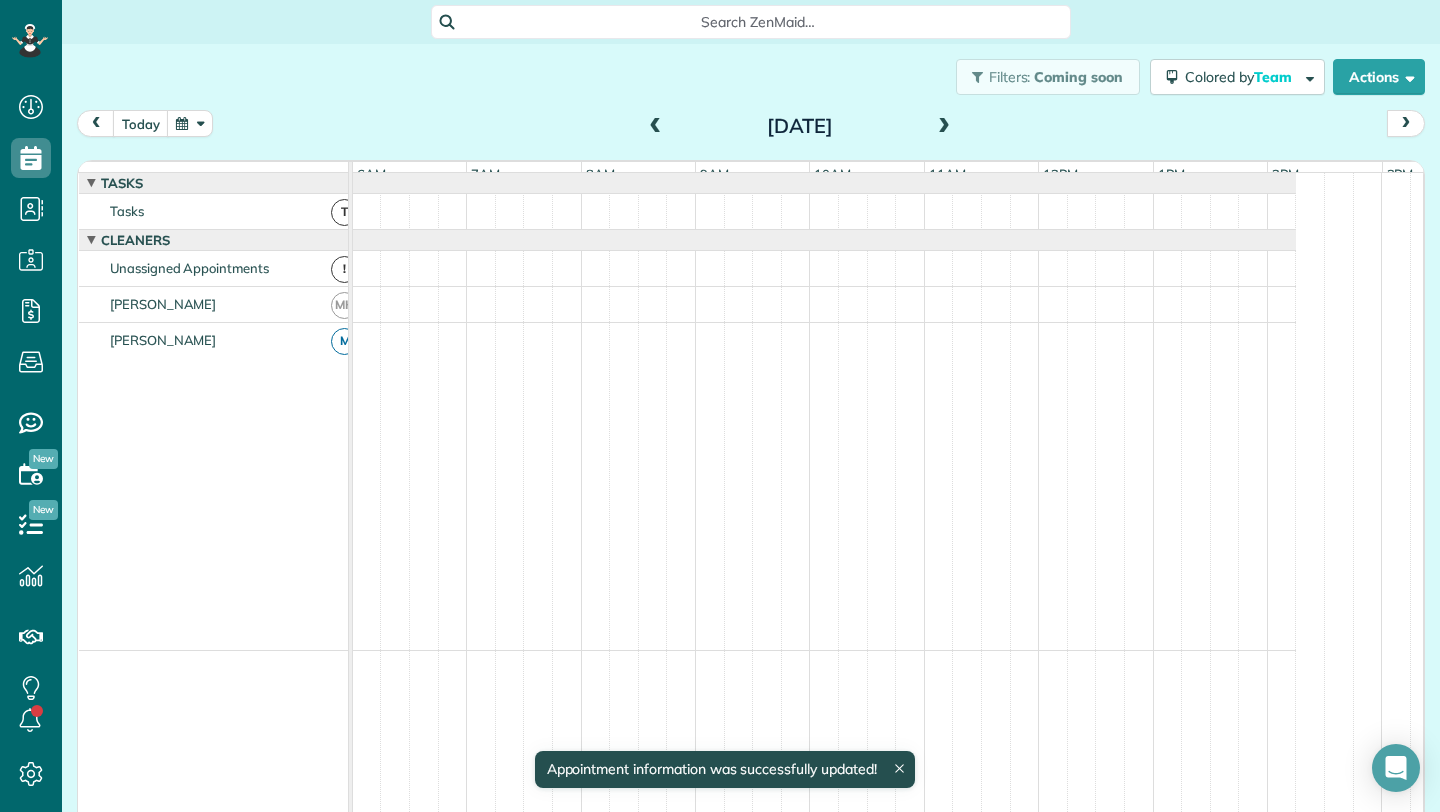 scroll, scrollTop: 15, scrollLeft: 0, axis: vertical 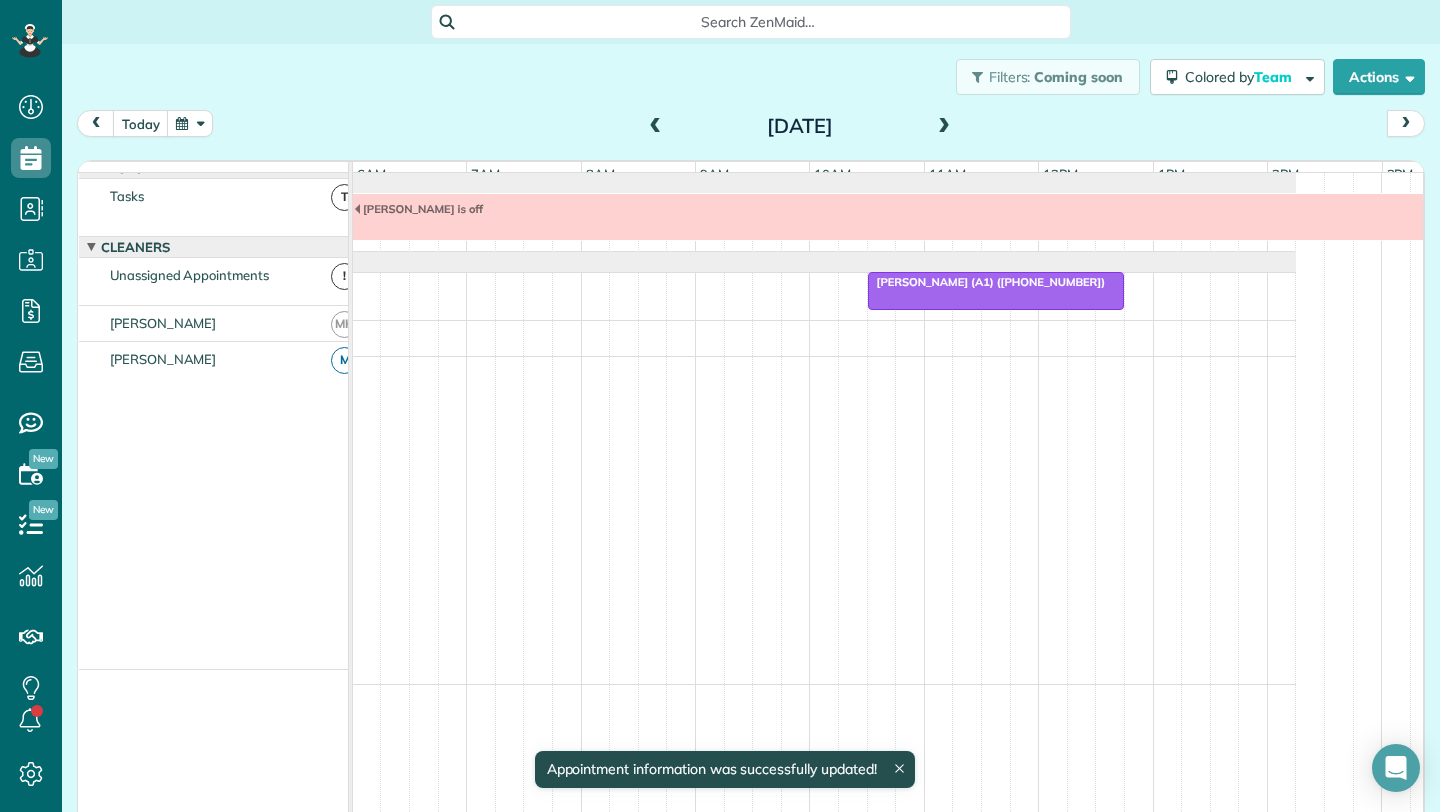 click at bounding box center [656, 127] 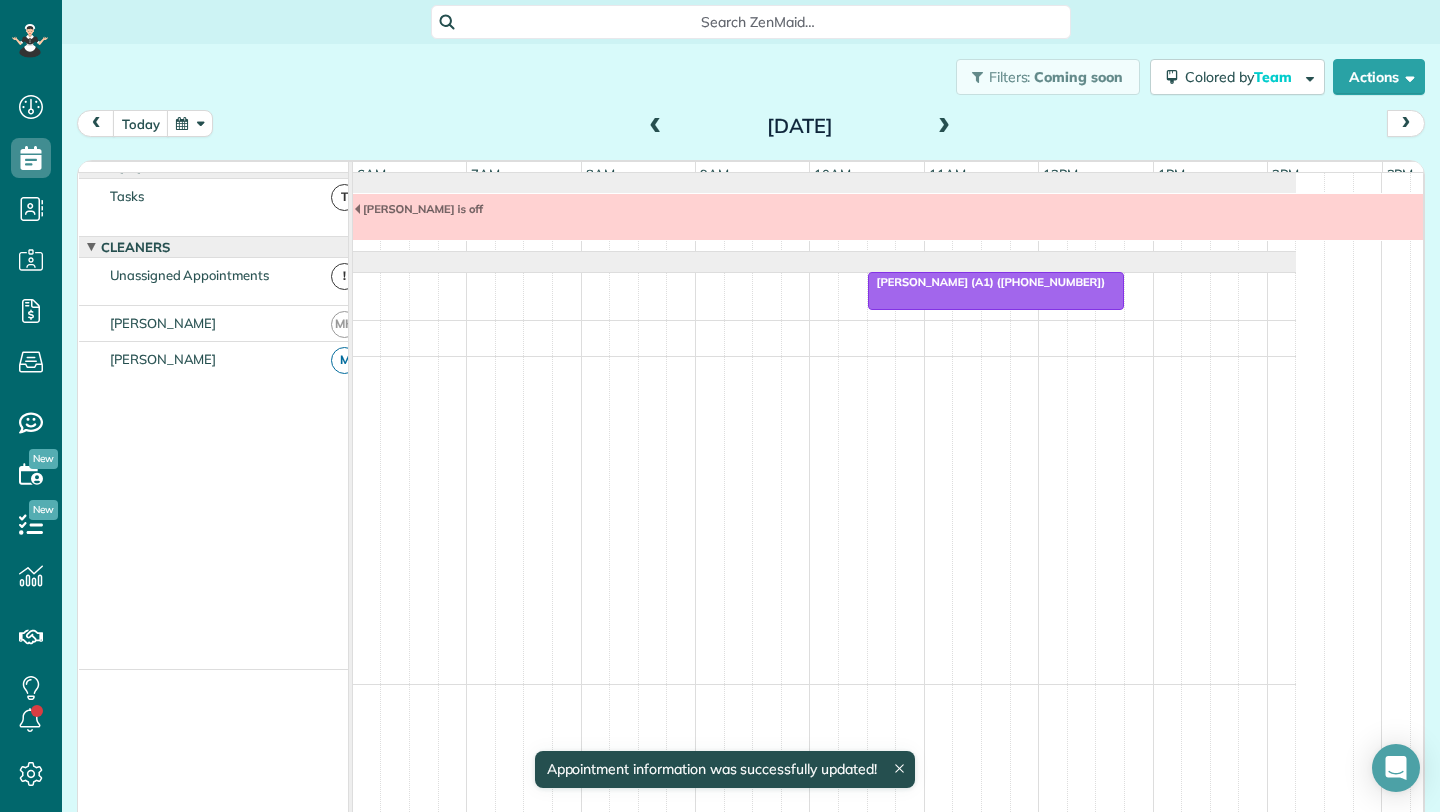 scroll, scrollTop: 0, scrollLeft: 0, axis: both 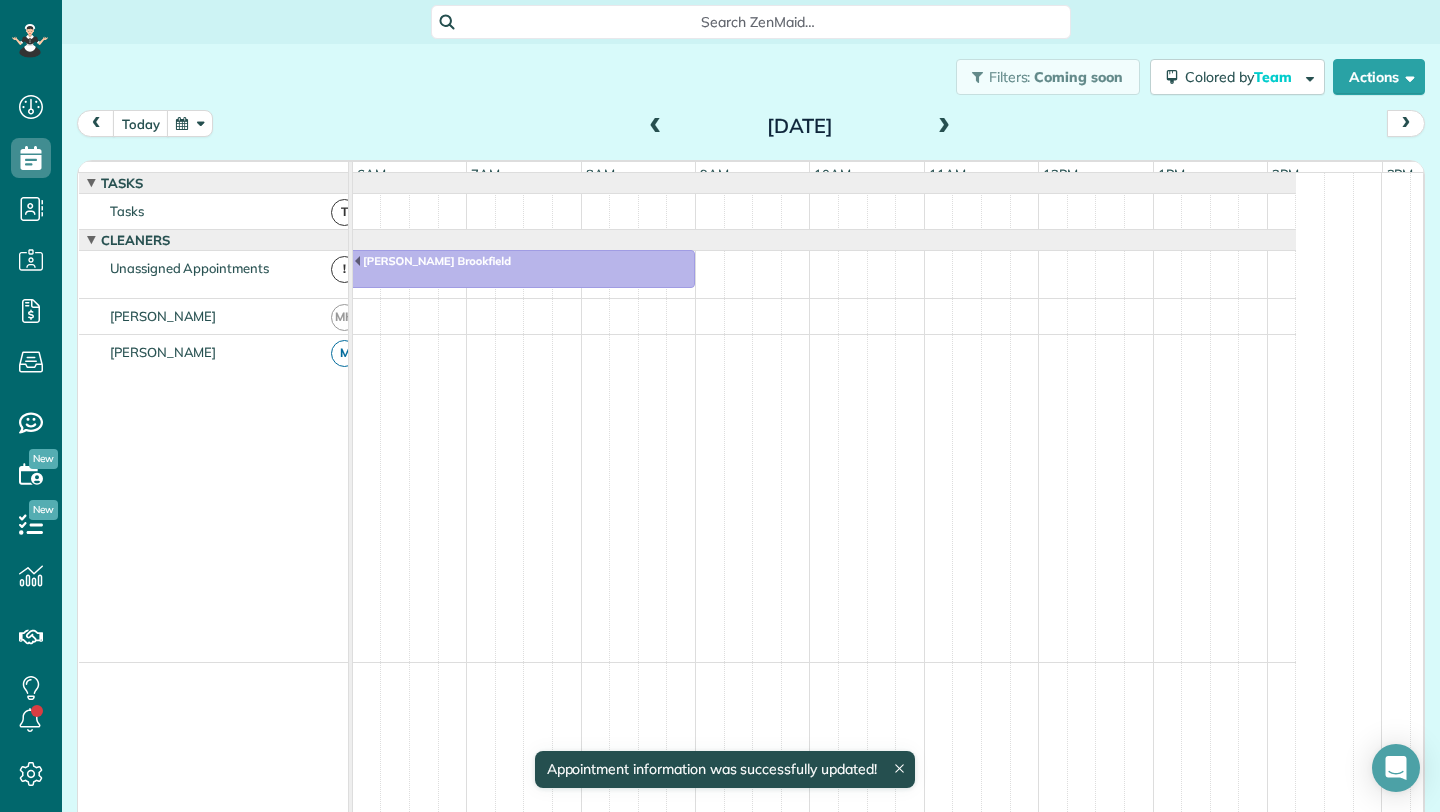 click at bounding box center (656, 127) 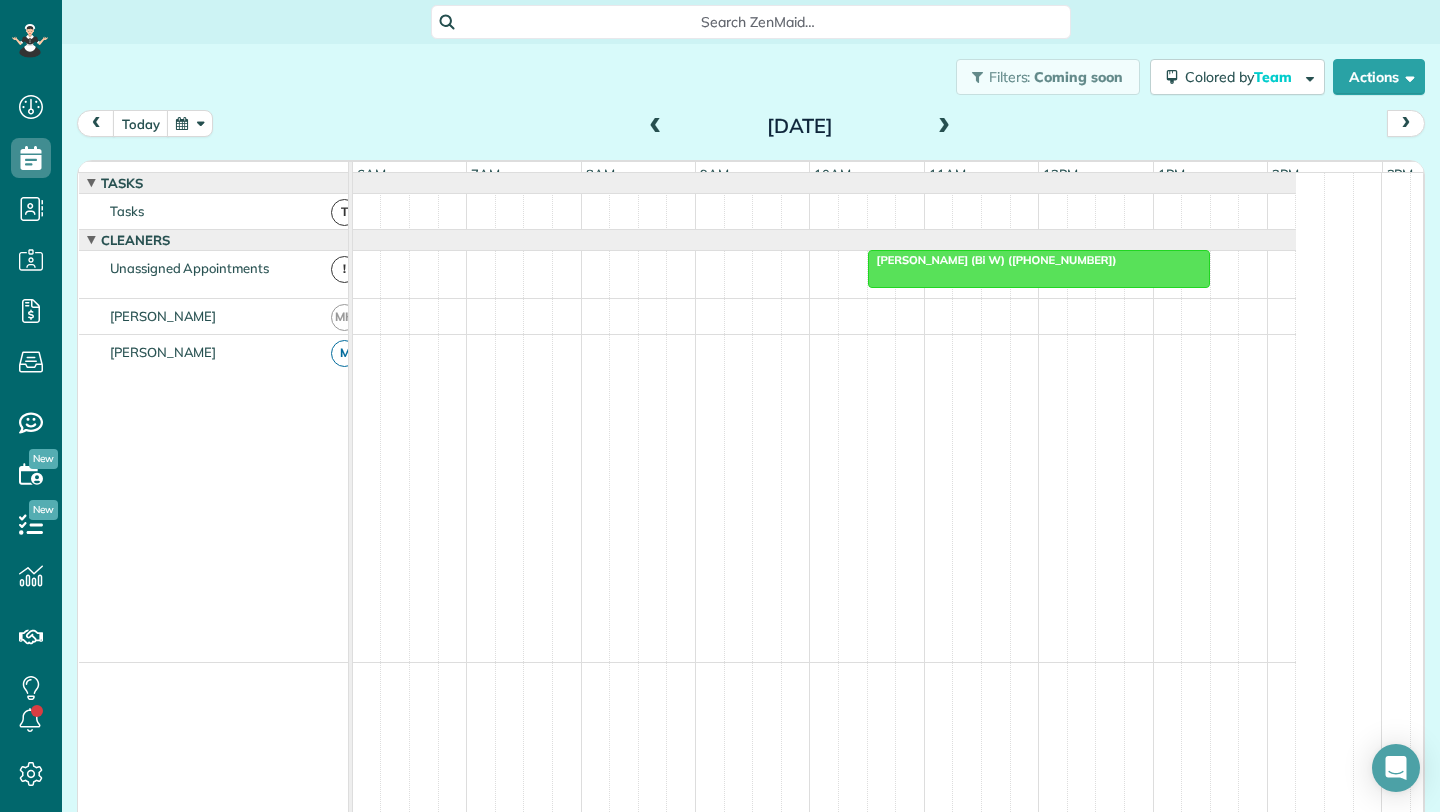 click at bounding box center (1039, 269) 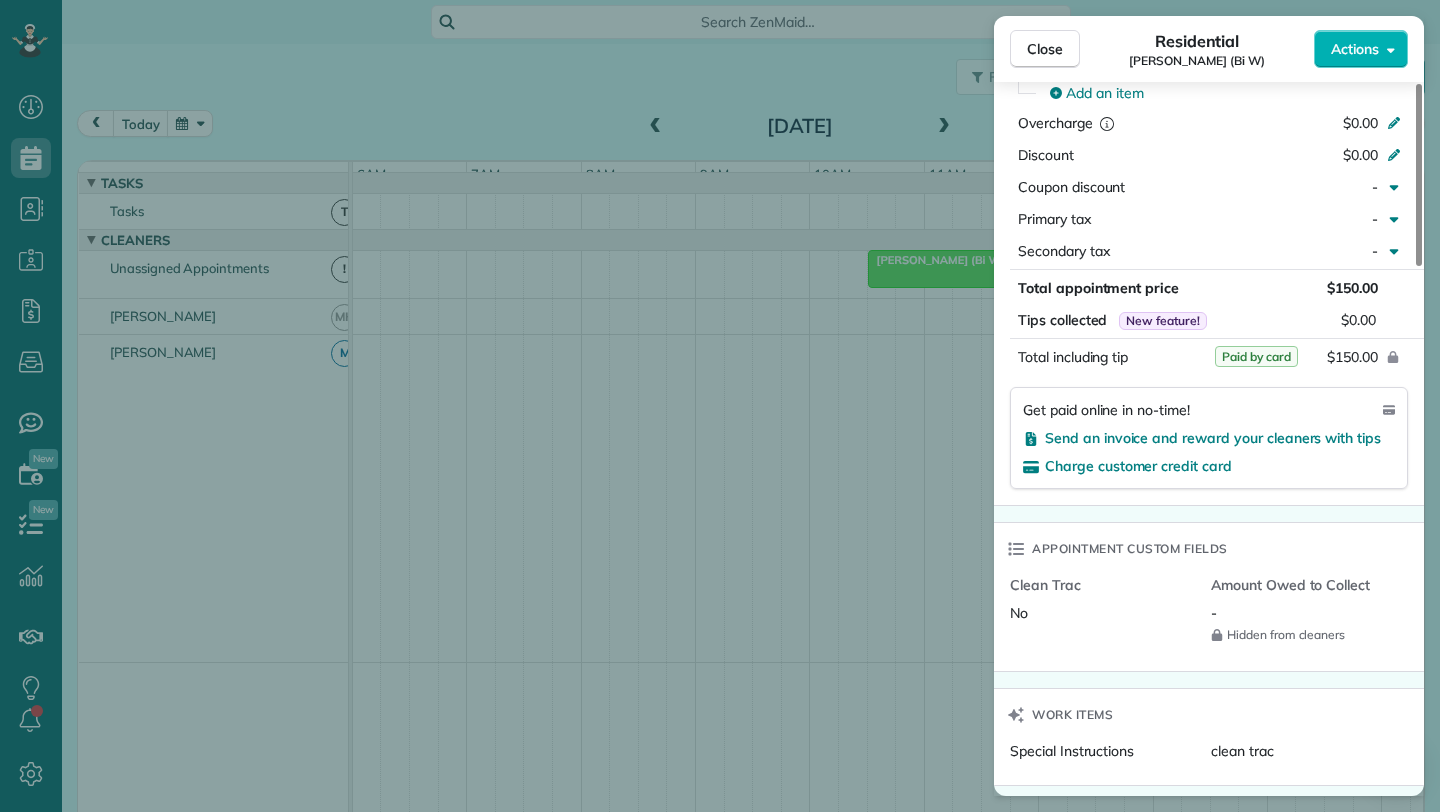 scroll, scrollTop: 992, scrollLeft: 0, axis: vertical 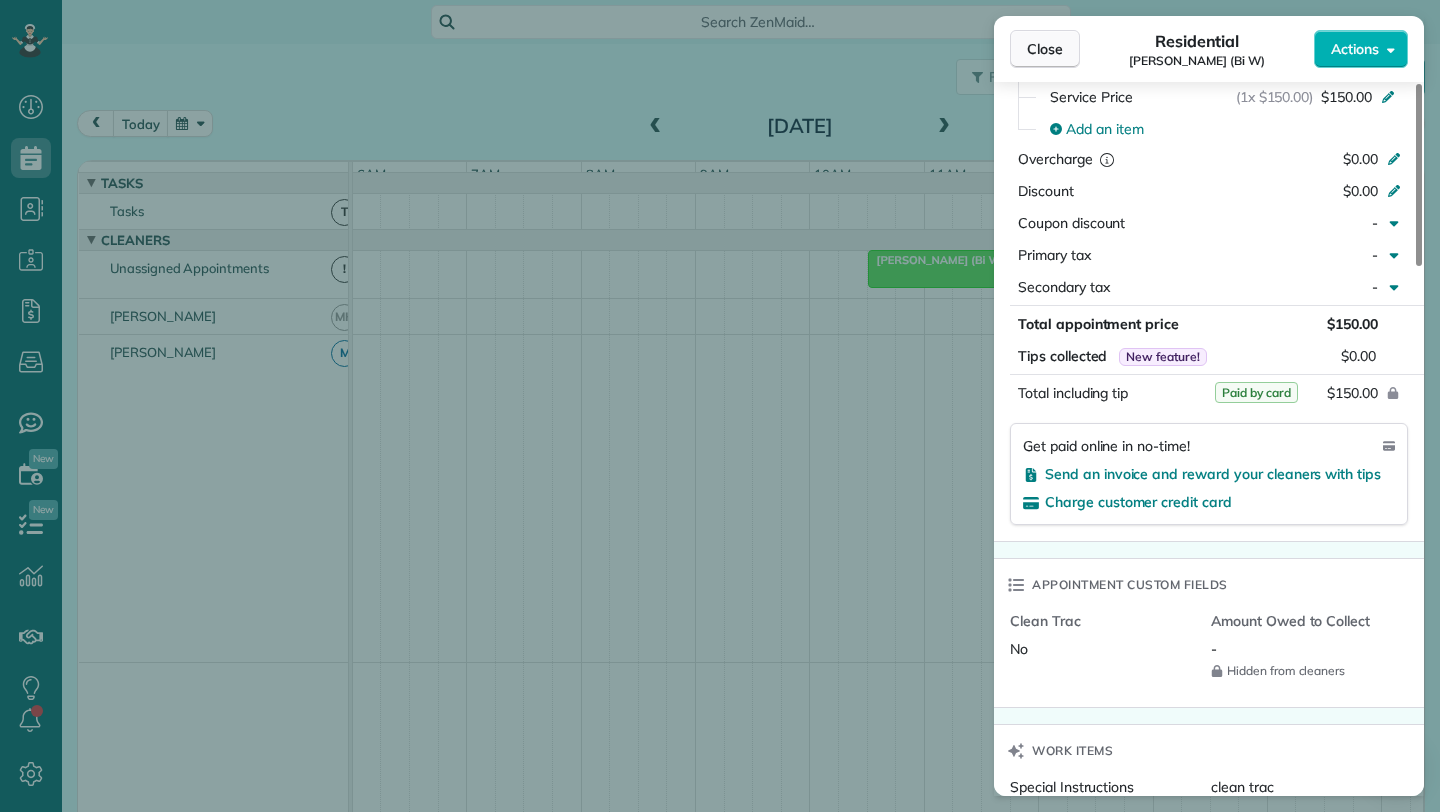 click on "Close" at bounding box center [1045, 49] 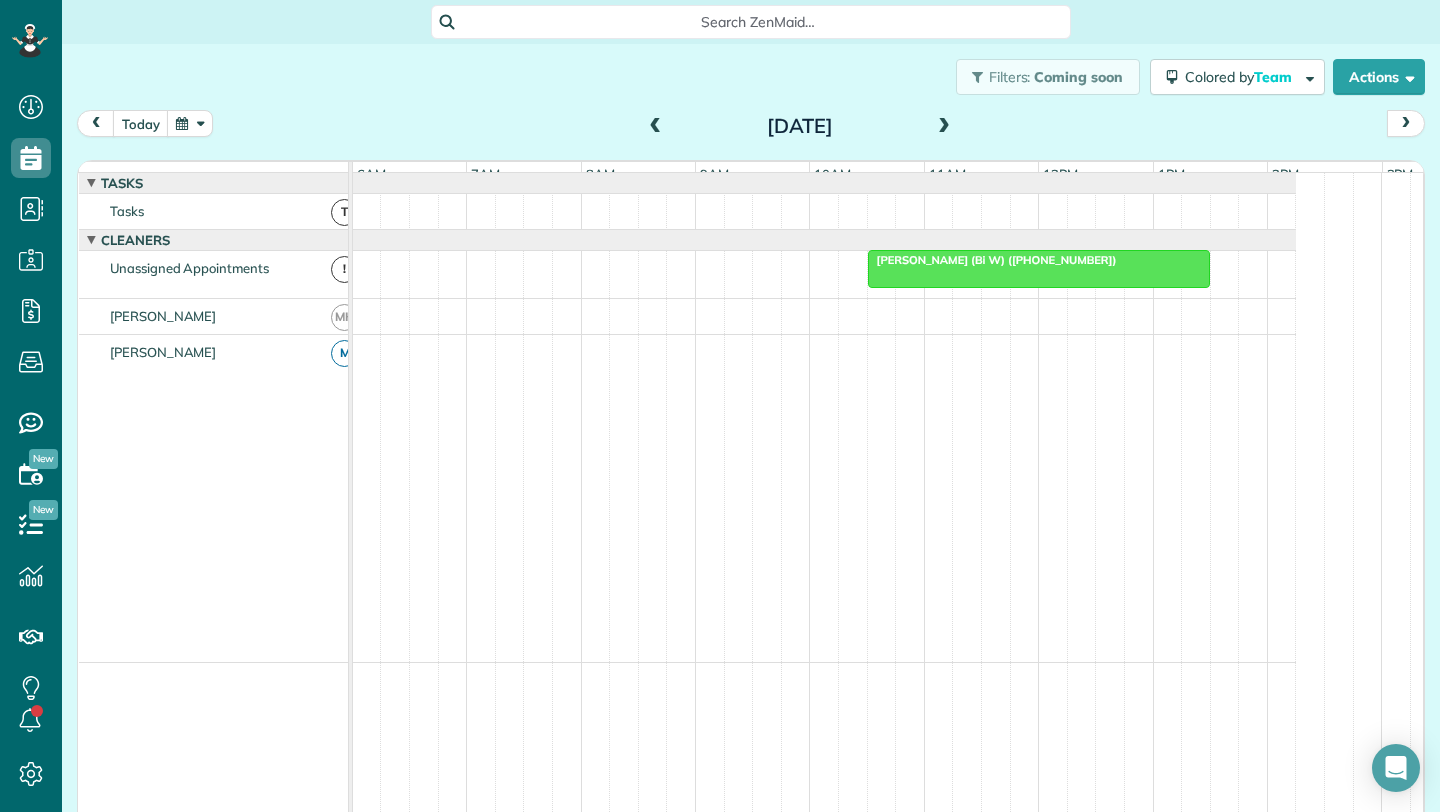 click at bounding box center [944, 127] 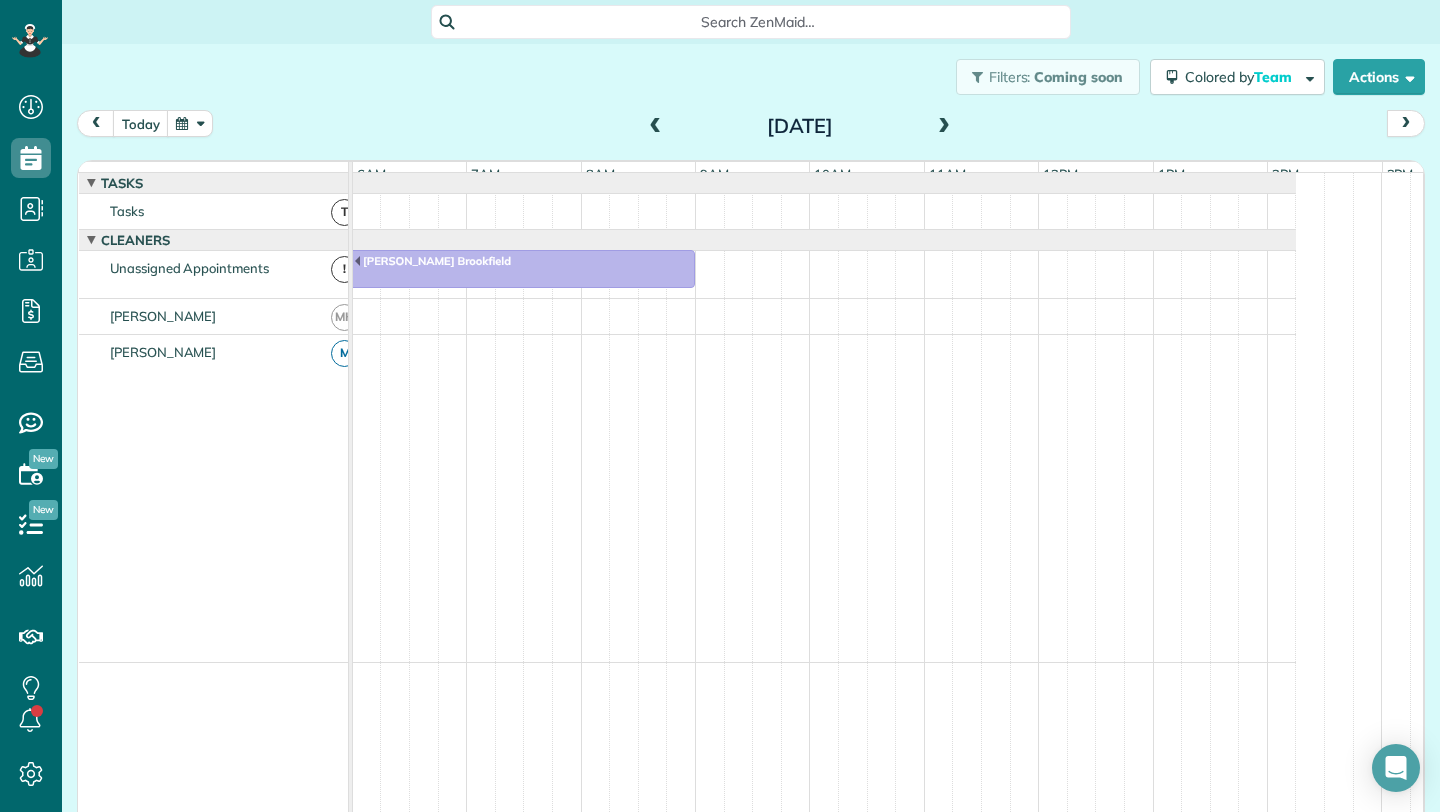 click at bounding box center (944, 127) 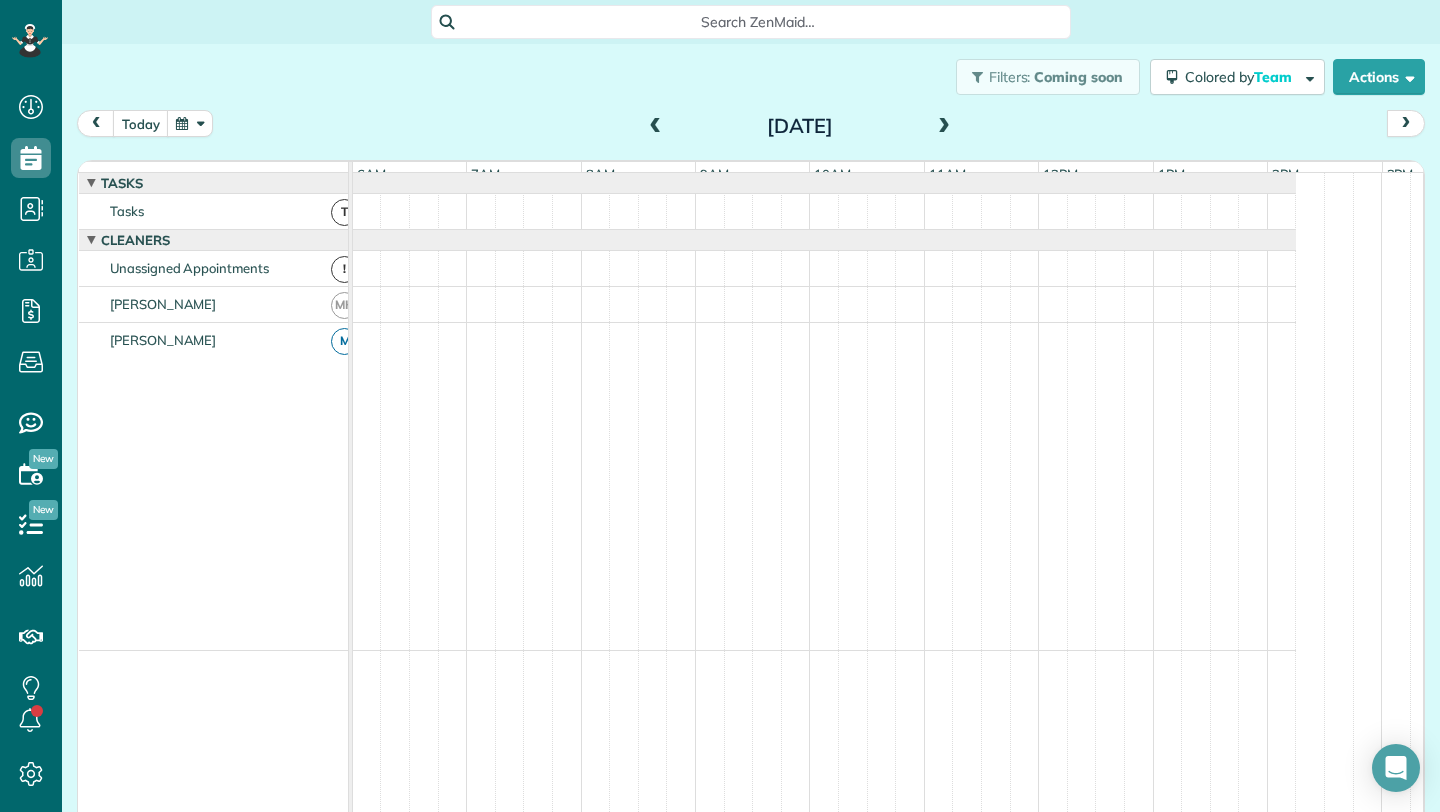 scroll, scrollTop: 15, scrollLeft: 0, axis: vertical 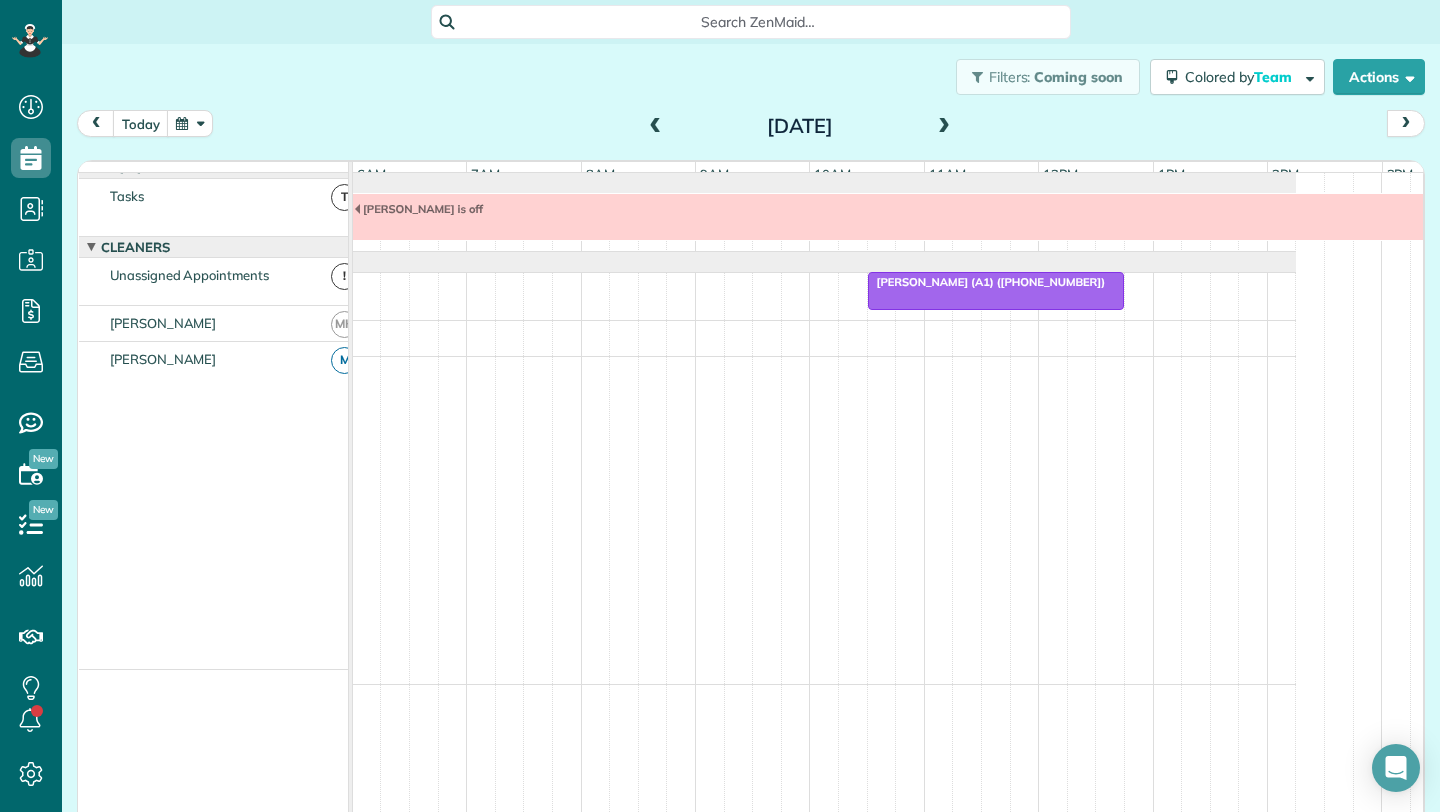 click at bounding box center (996, 291) 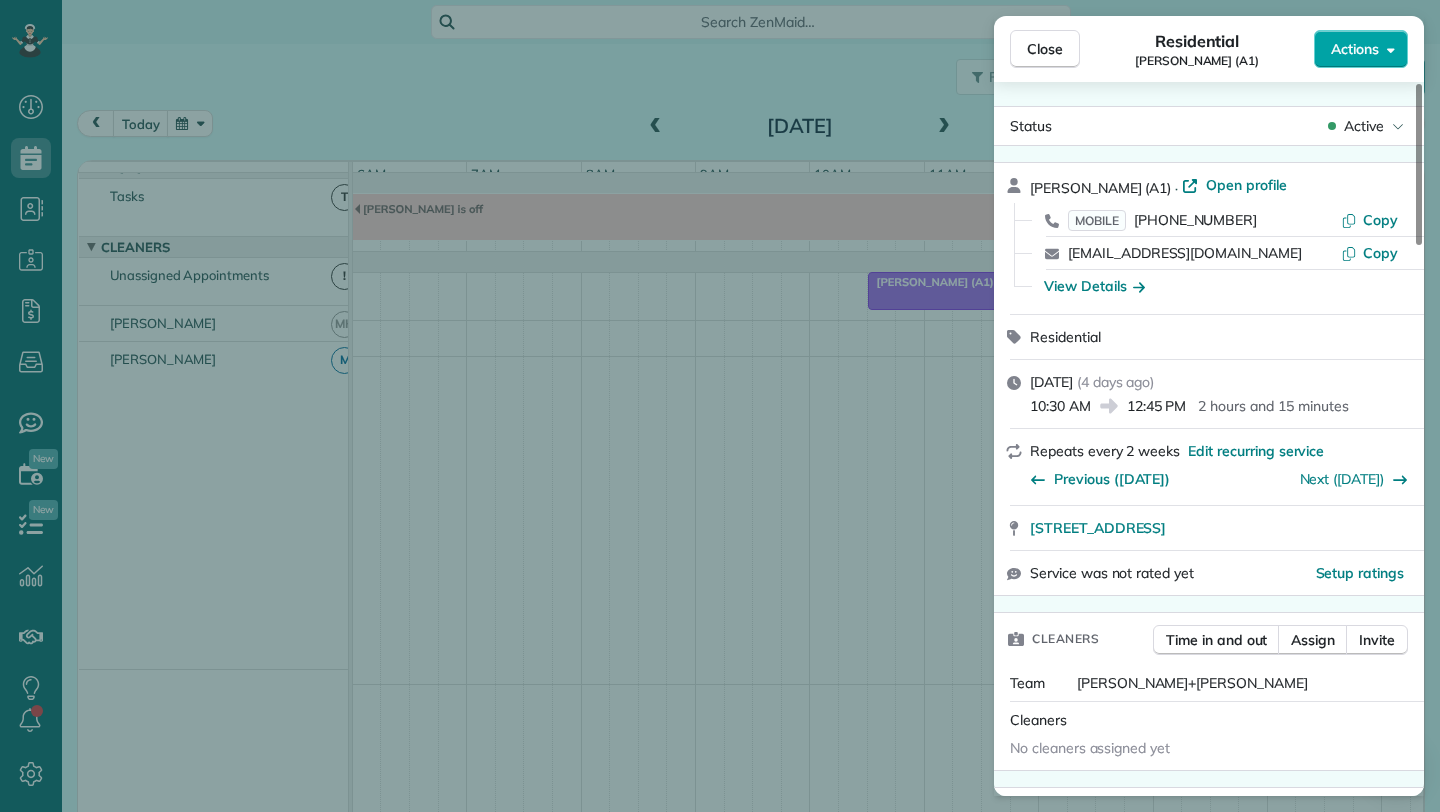 click on "Actions" at bounding box center [1355, 49] 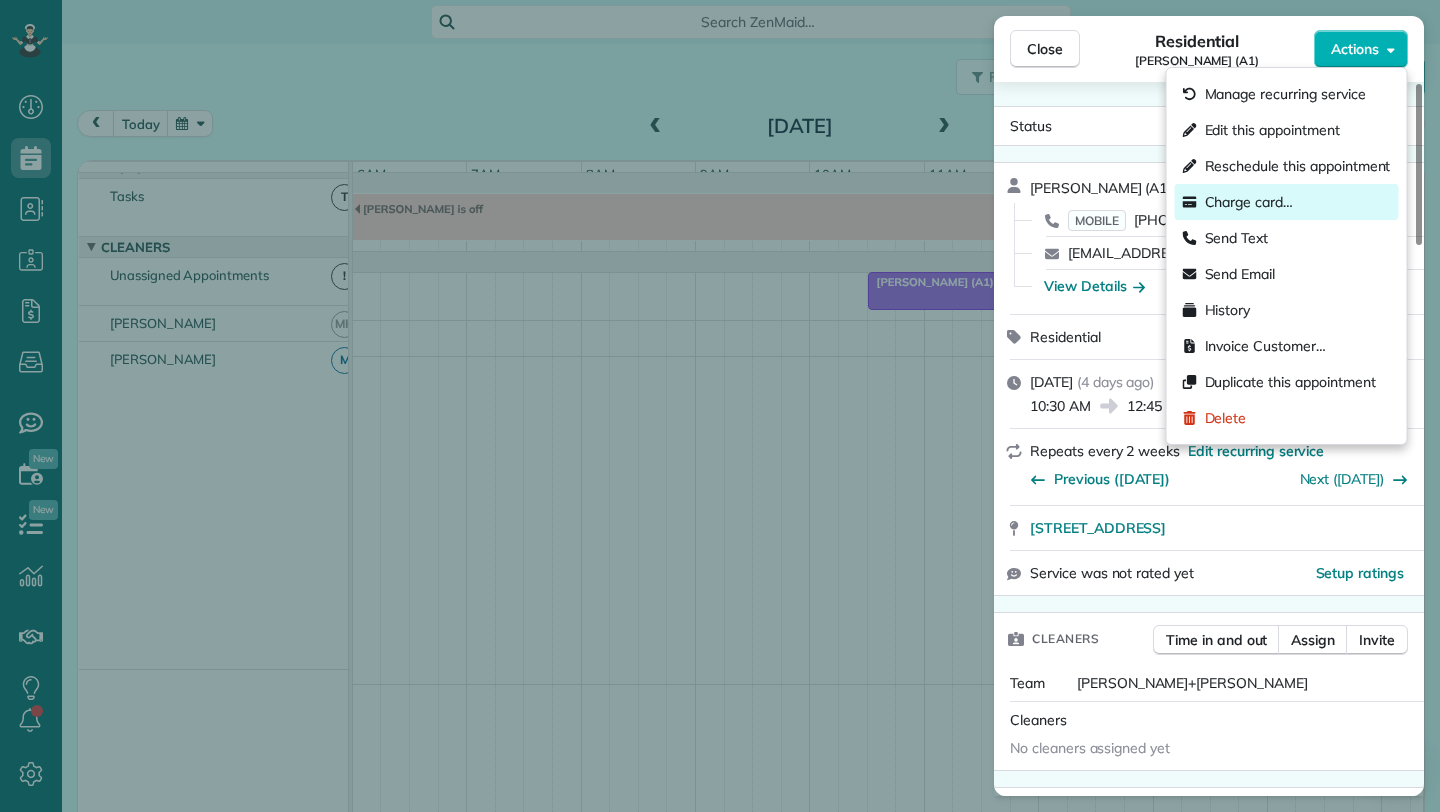 click on "Charge card…" at bounding box center (1287, 202) 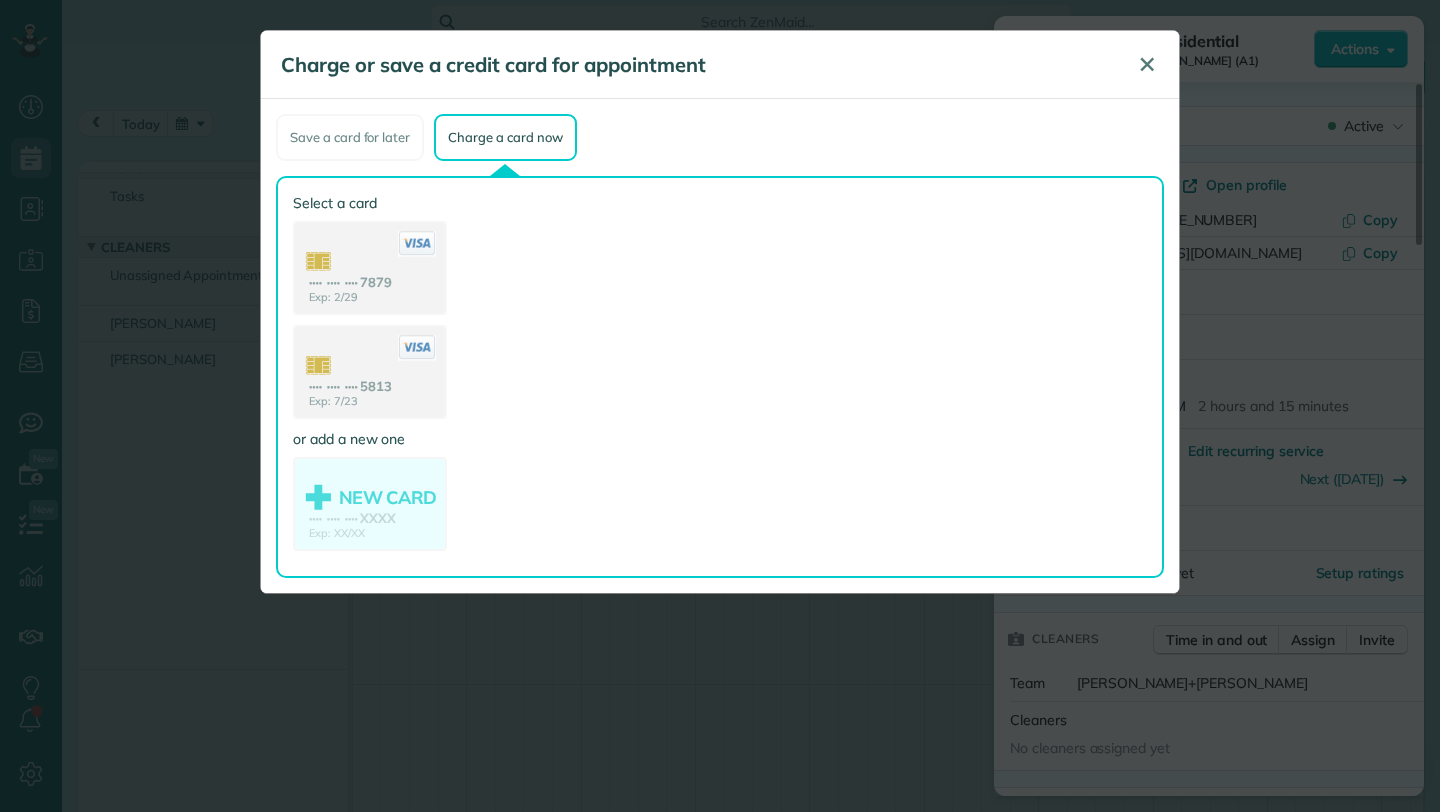 click on "✕" at bounding box center (1147, 65) 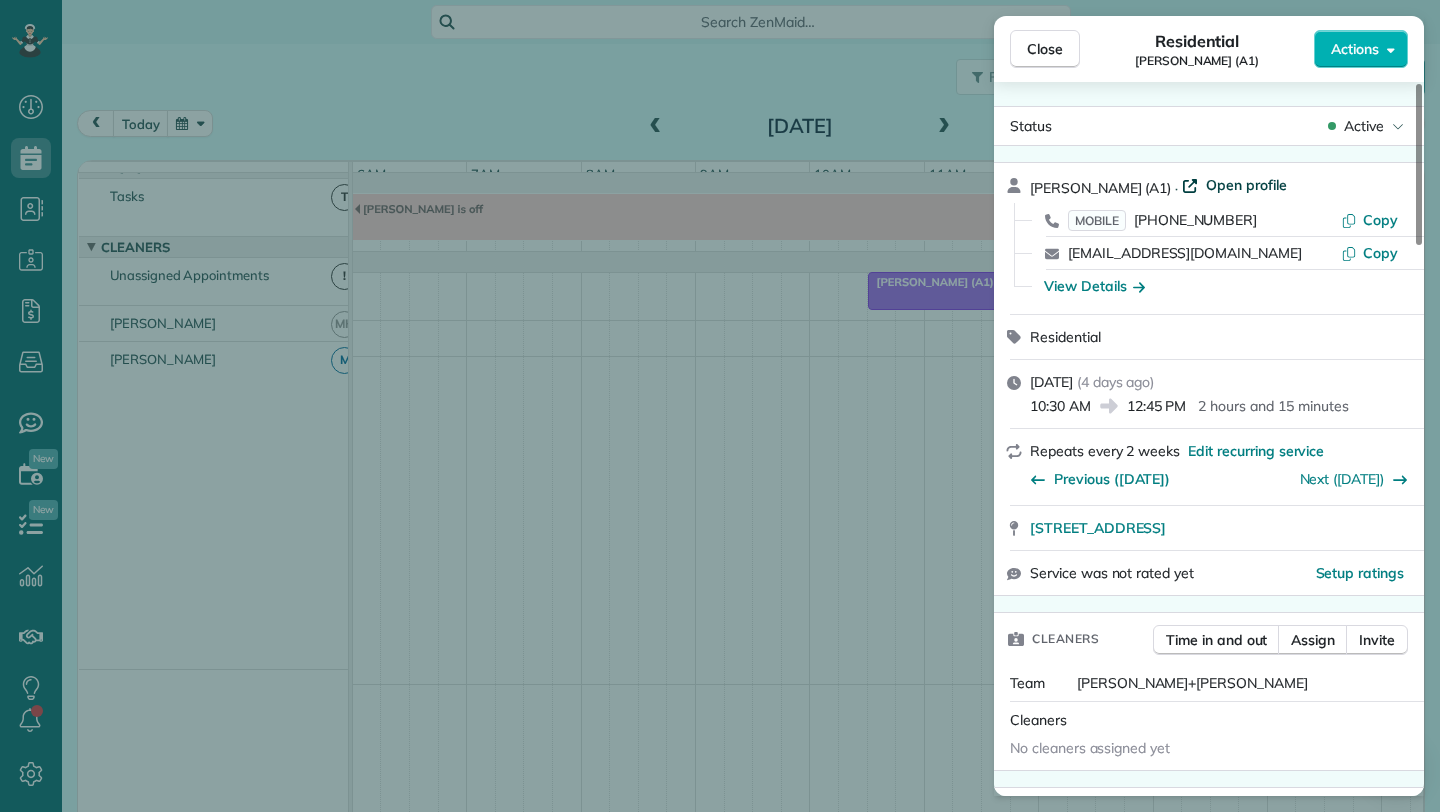 click on "Open profile" at bounding box center (1246, 185) 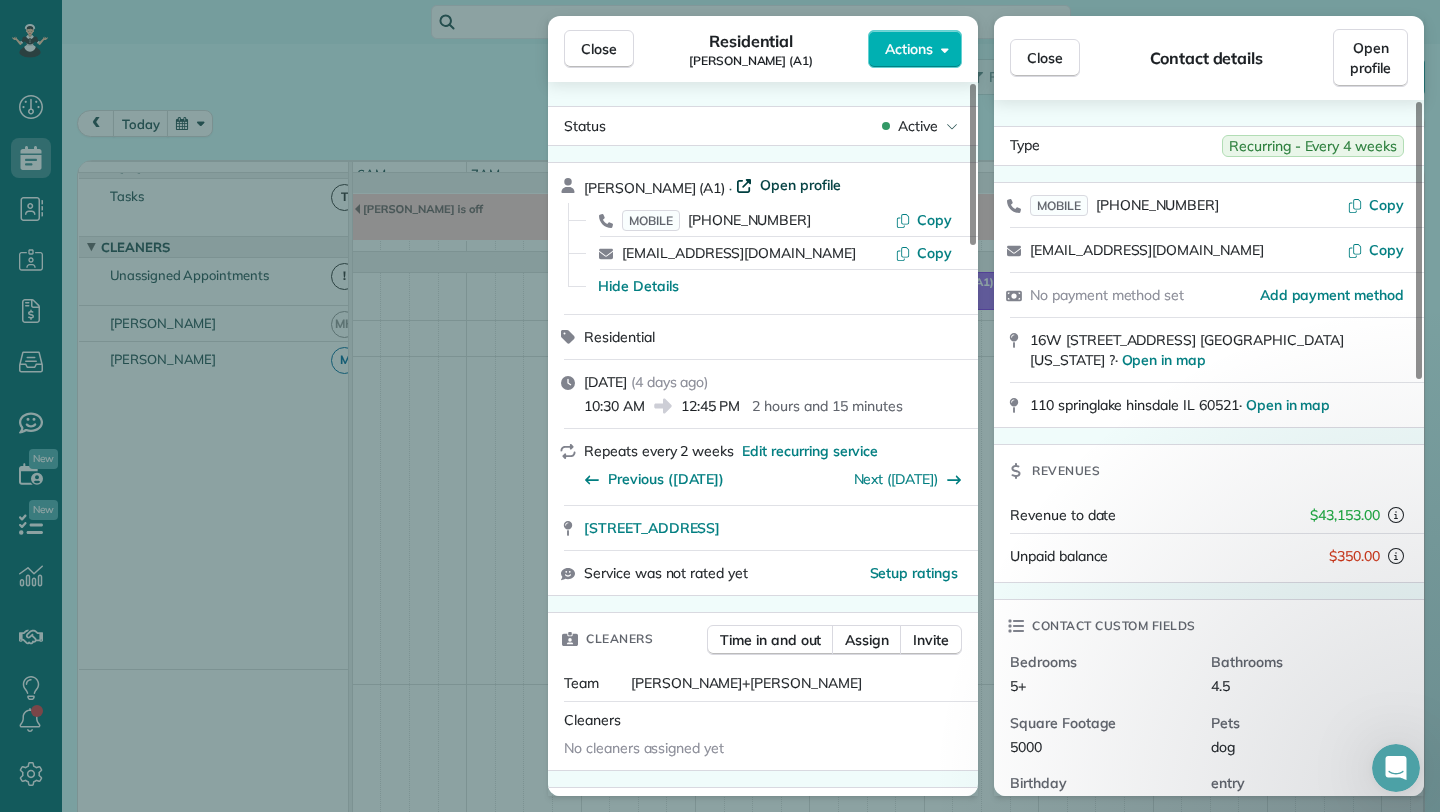 scroll, scrollTop: 0, scrollLeft: 0, axis: both 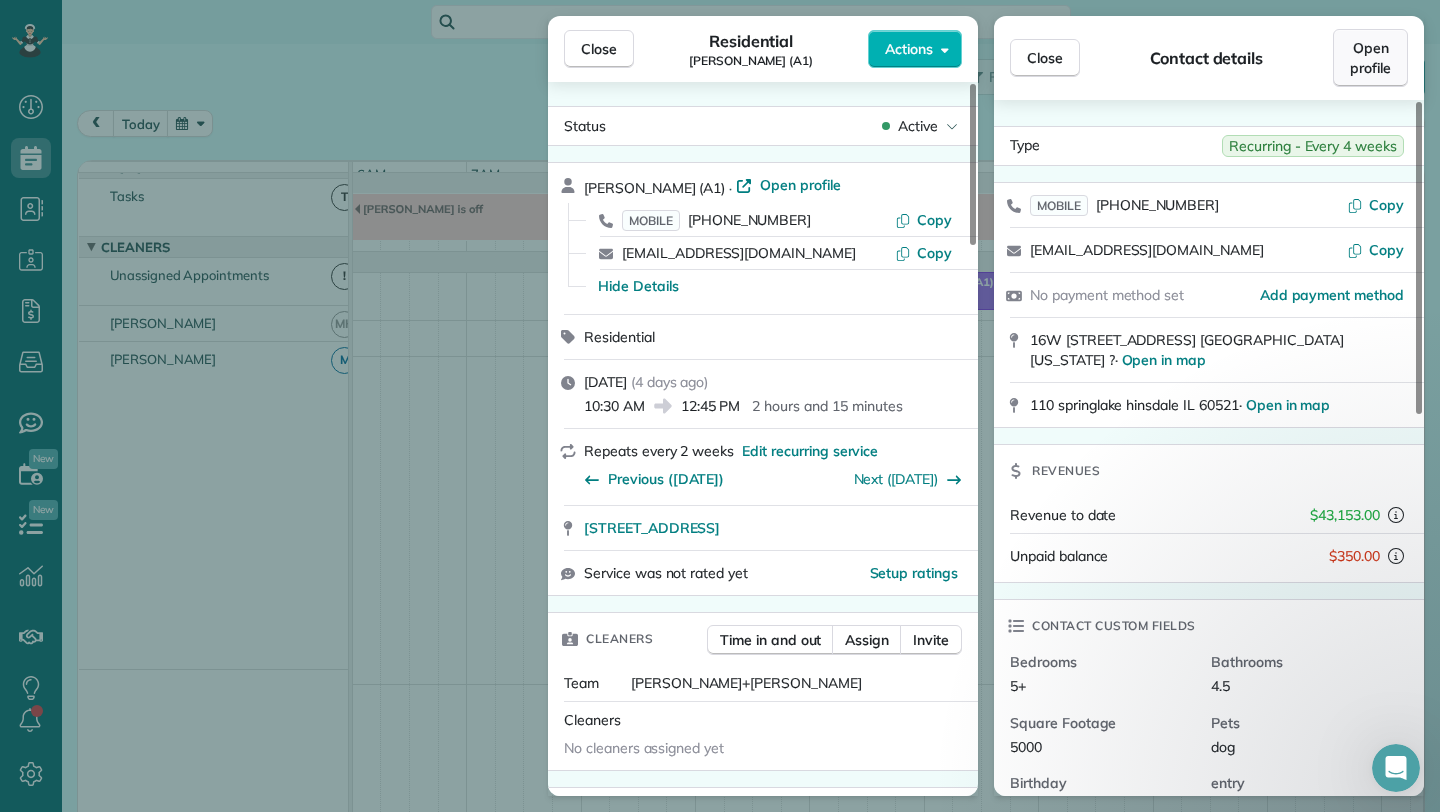 click on "Open profile" at bounding box center [1370, 58] 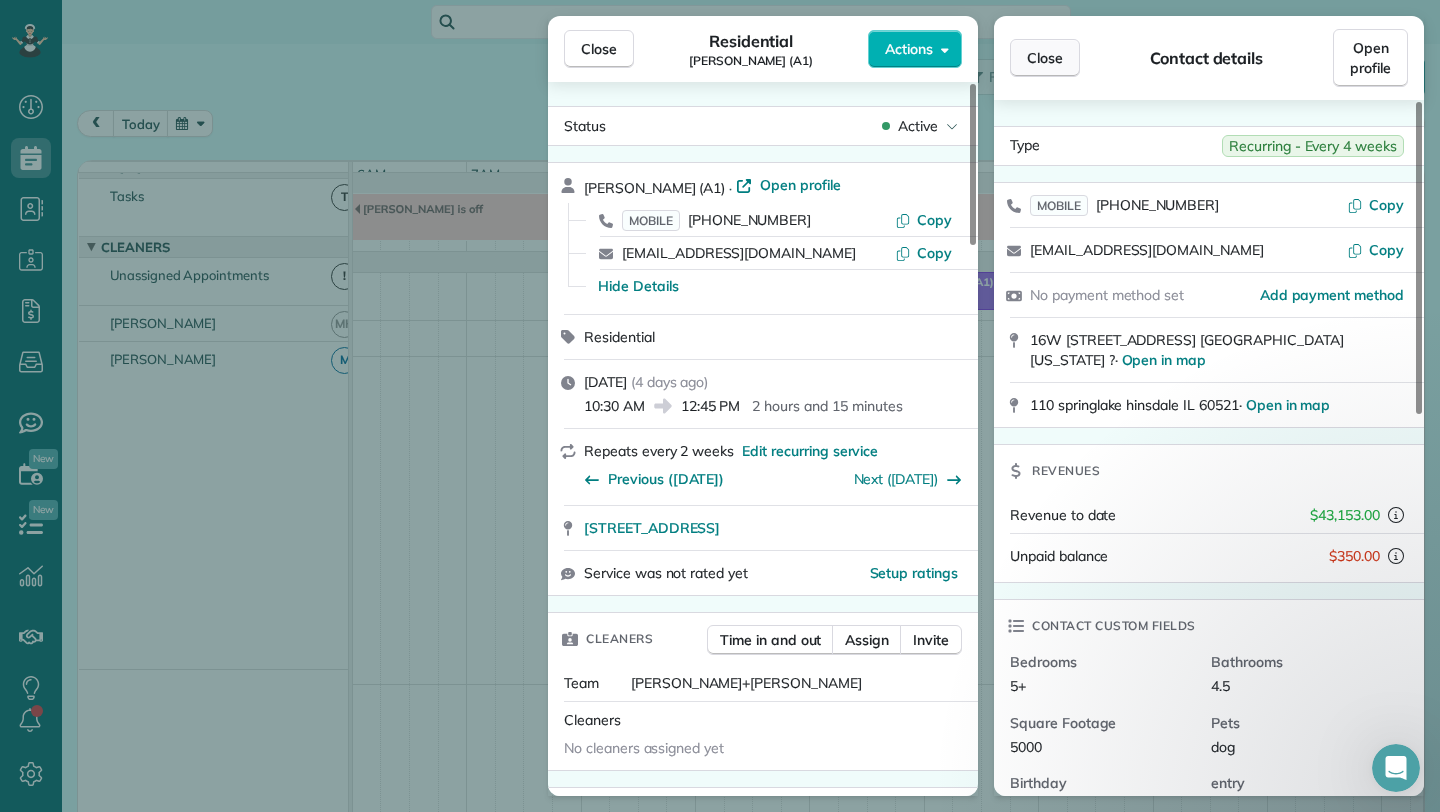 click on "Close" at bounding box center [1045, 58] 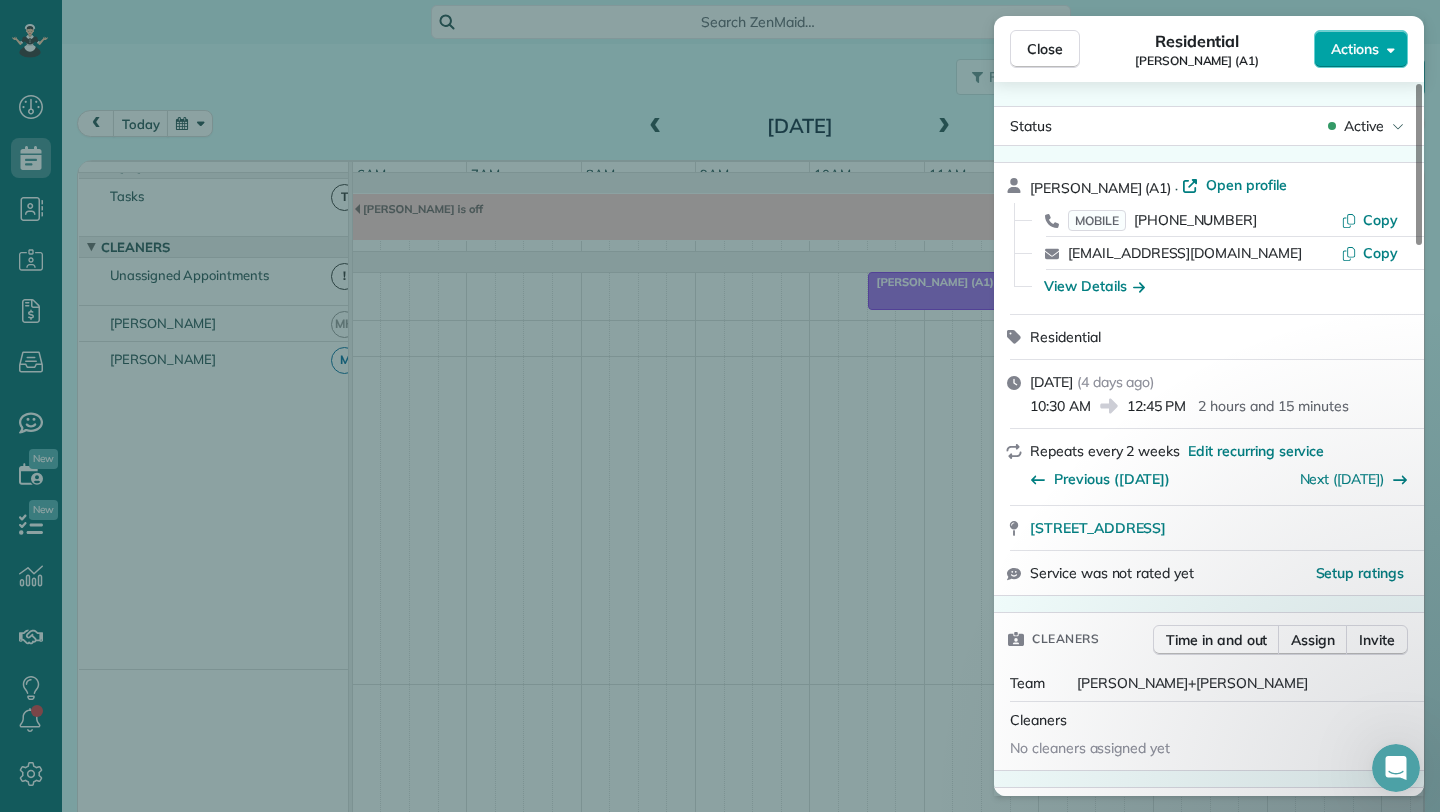 click on "Actions" at bounding box center [1355, 49] 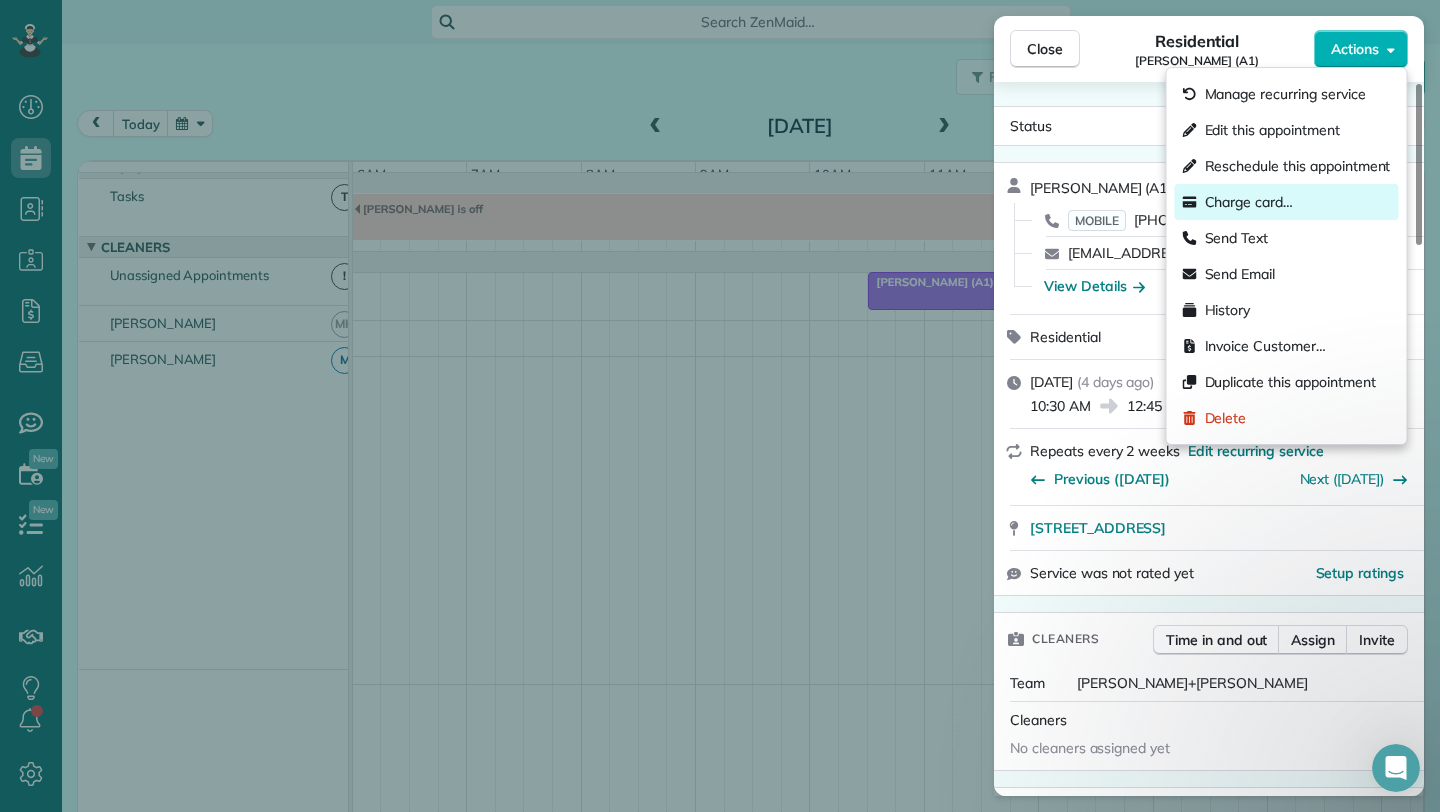 click on "Charge card…" at bounding box center [1287, 202] 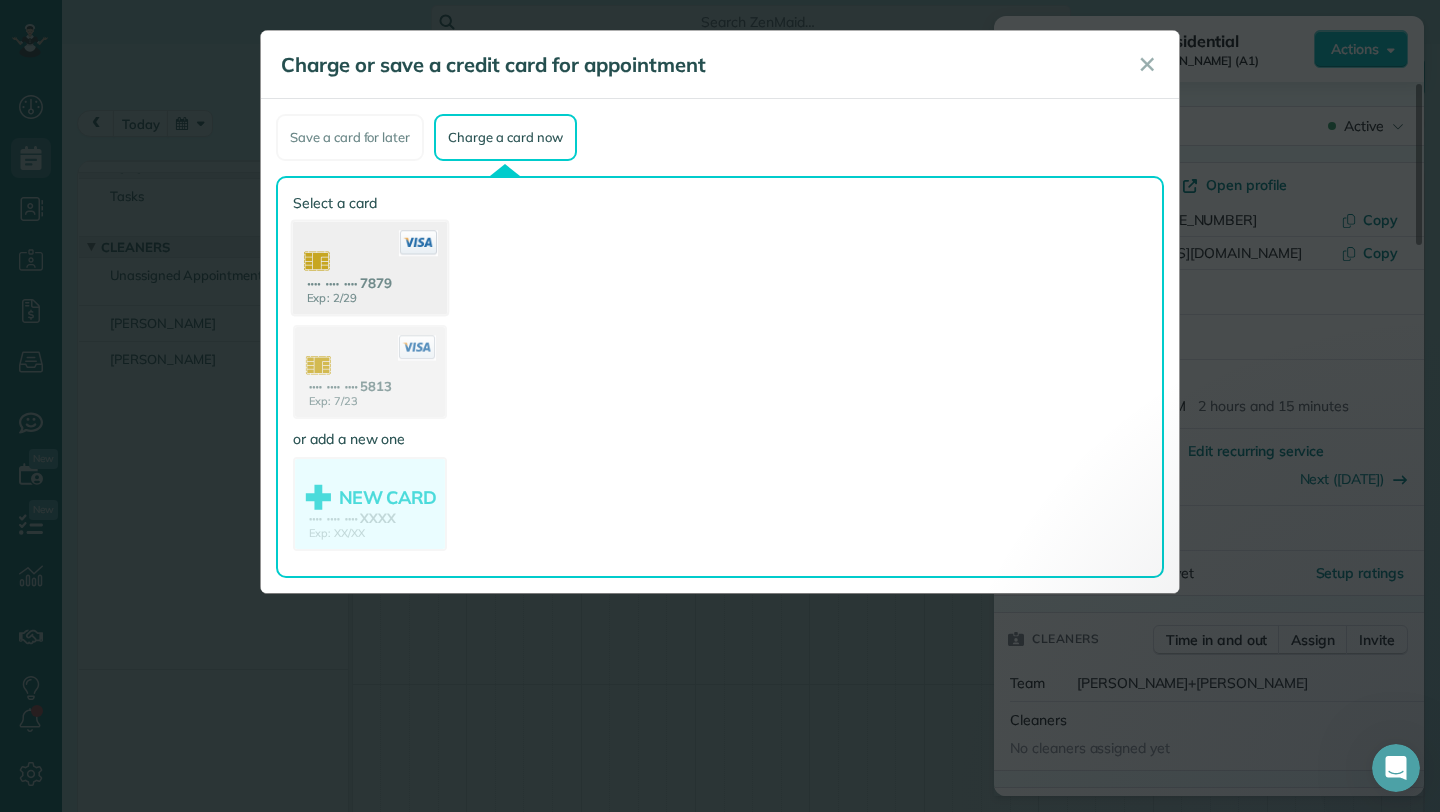 click 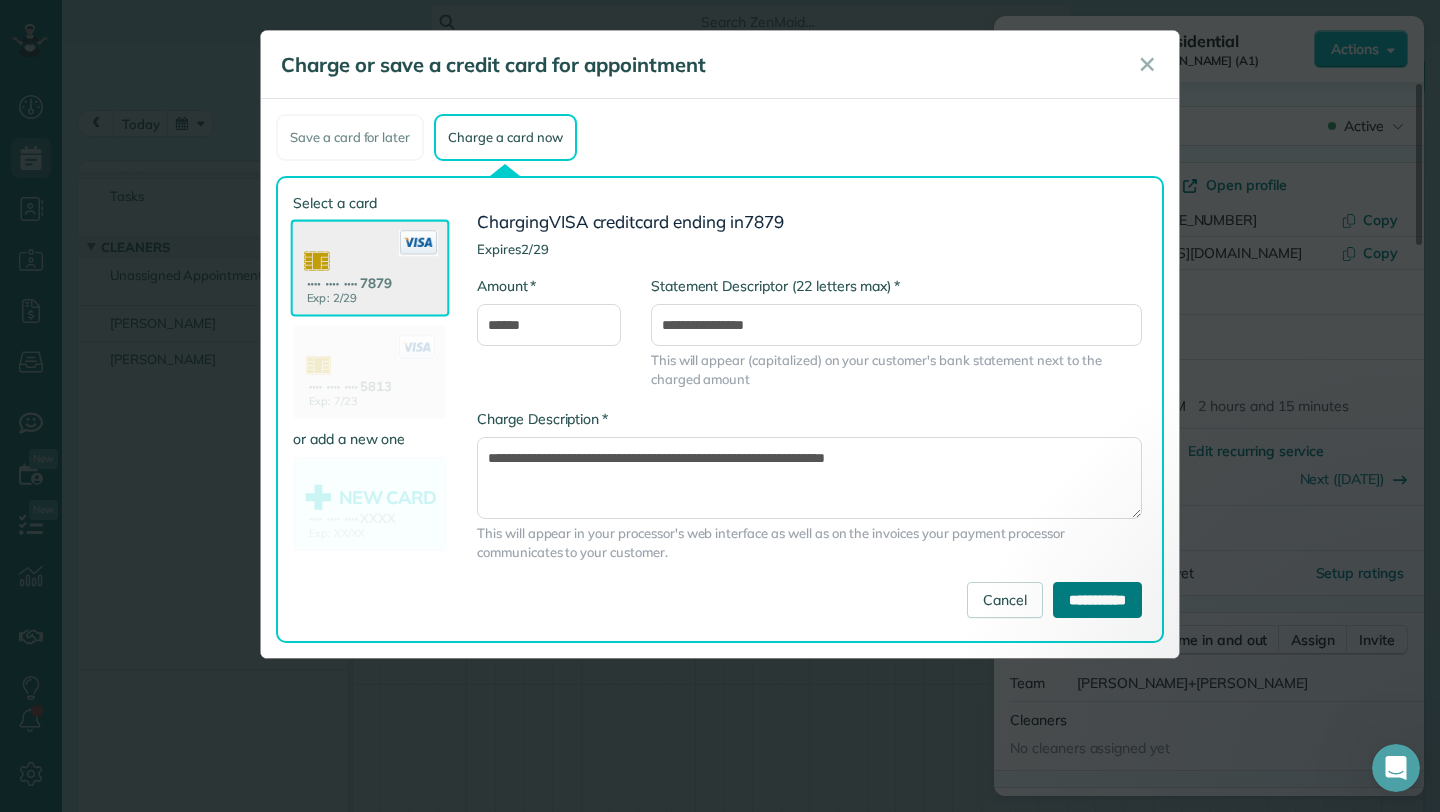click on "**********" at bounding box center [1097, 600] 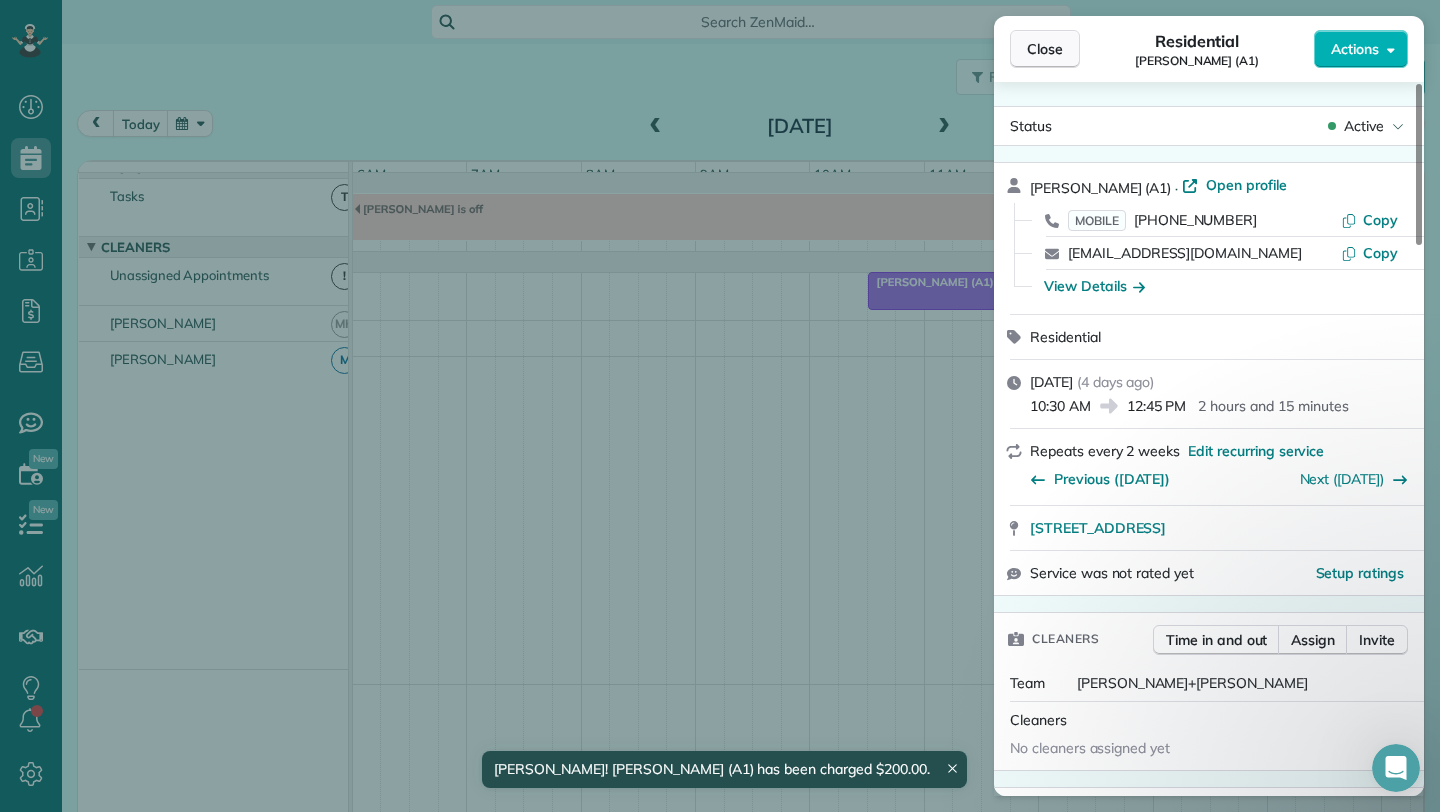 click on "Close" at bounding box center (1045, 49) 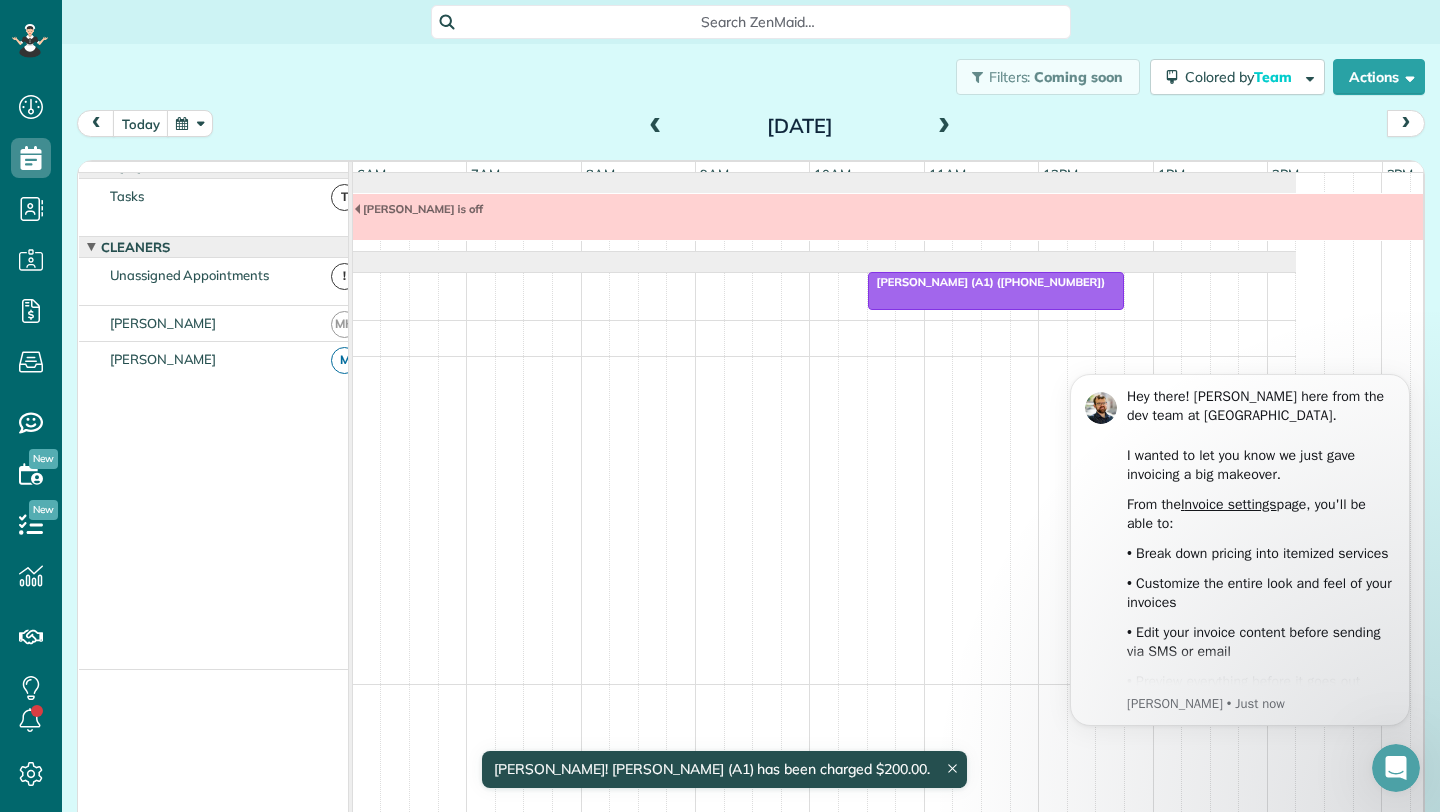 click at bounding box center [944, 127] 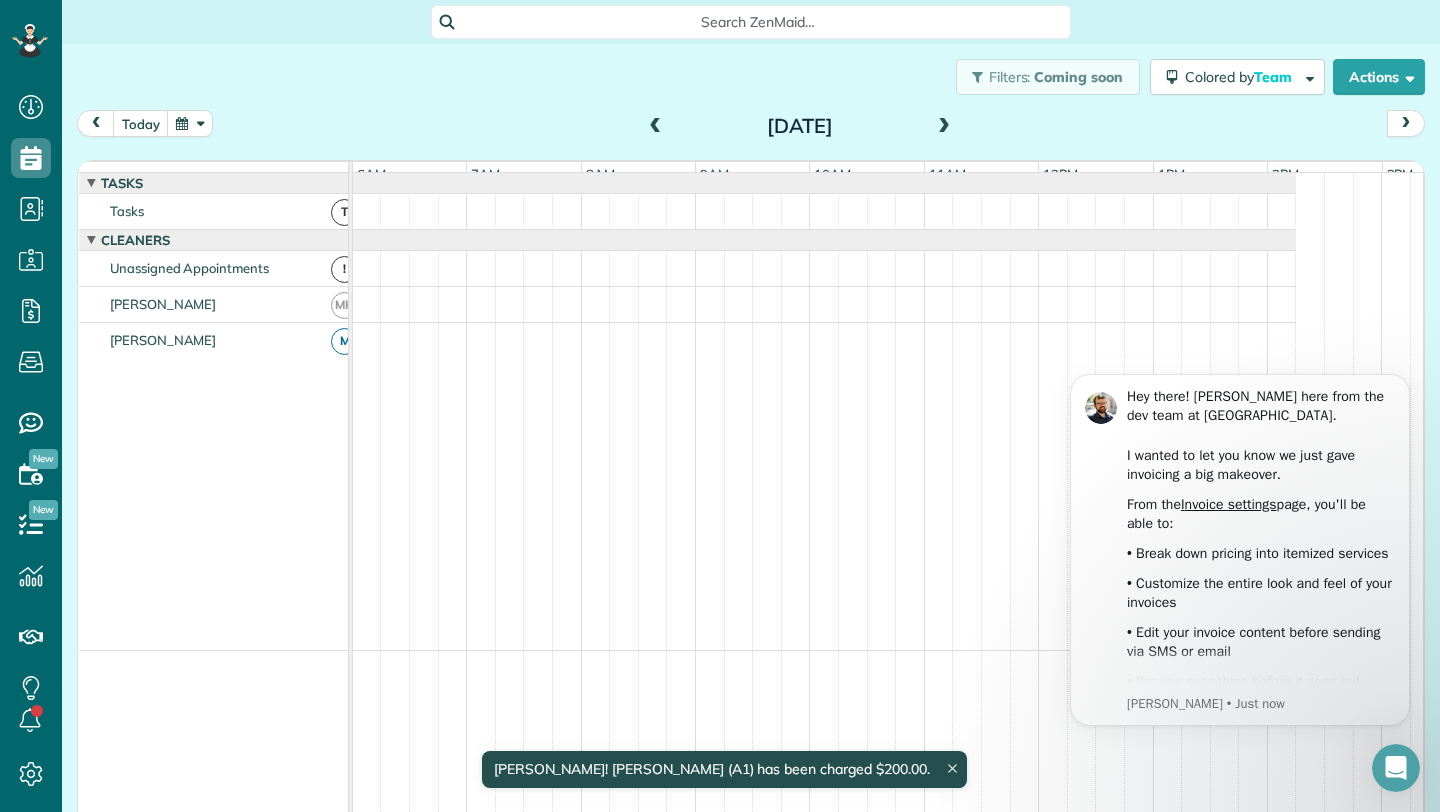 click at bounding box center (944, 127) 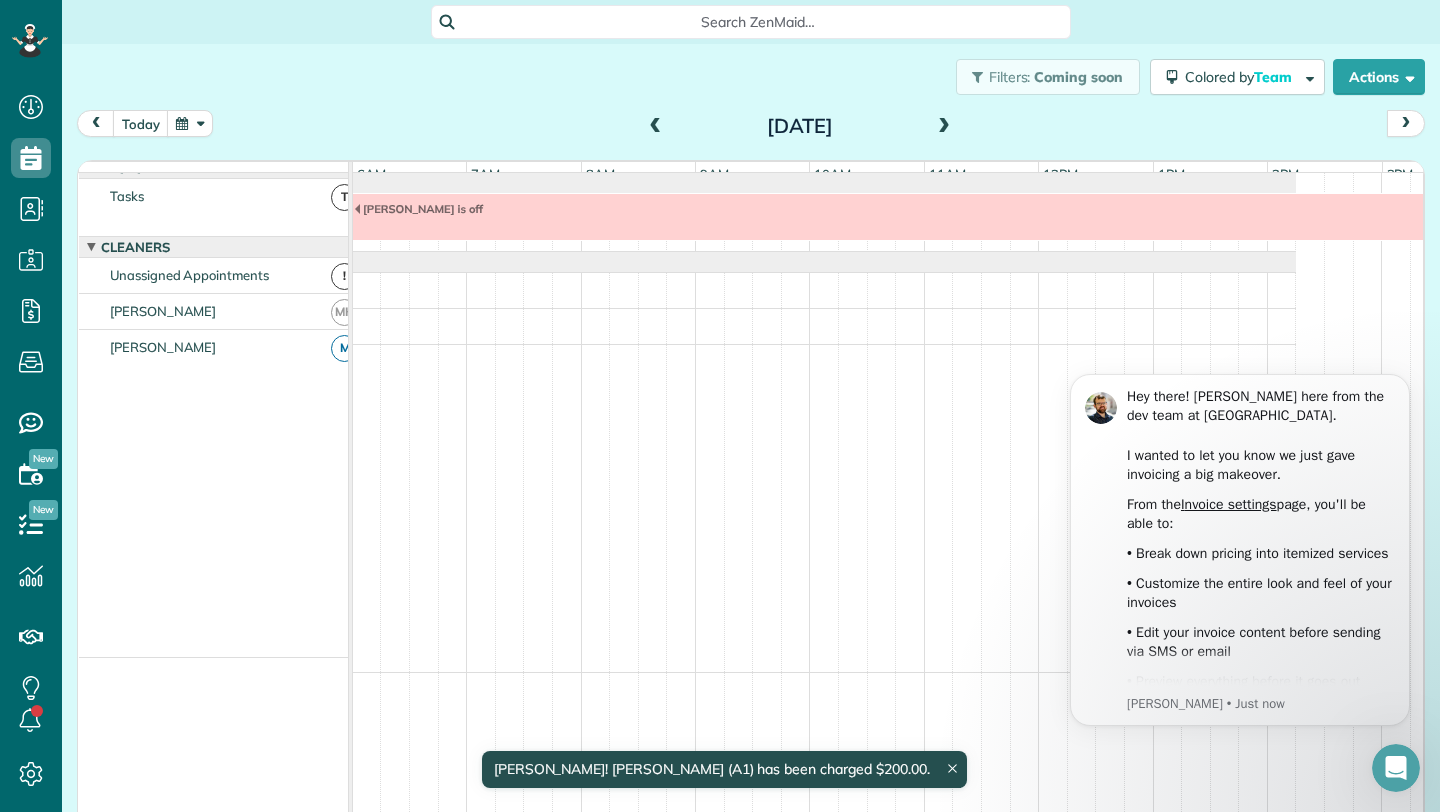 scroll, scrollTop: 0, scrollLeft: 0, axis: both 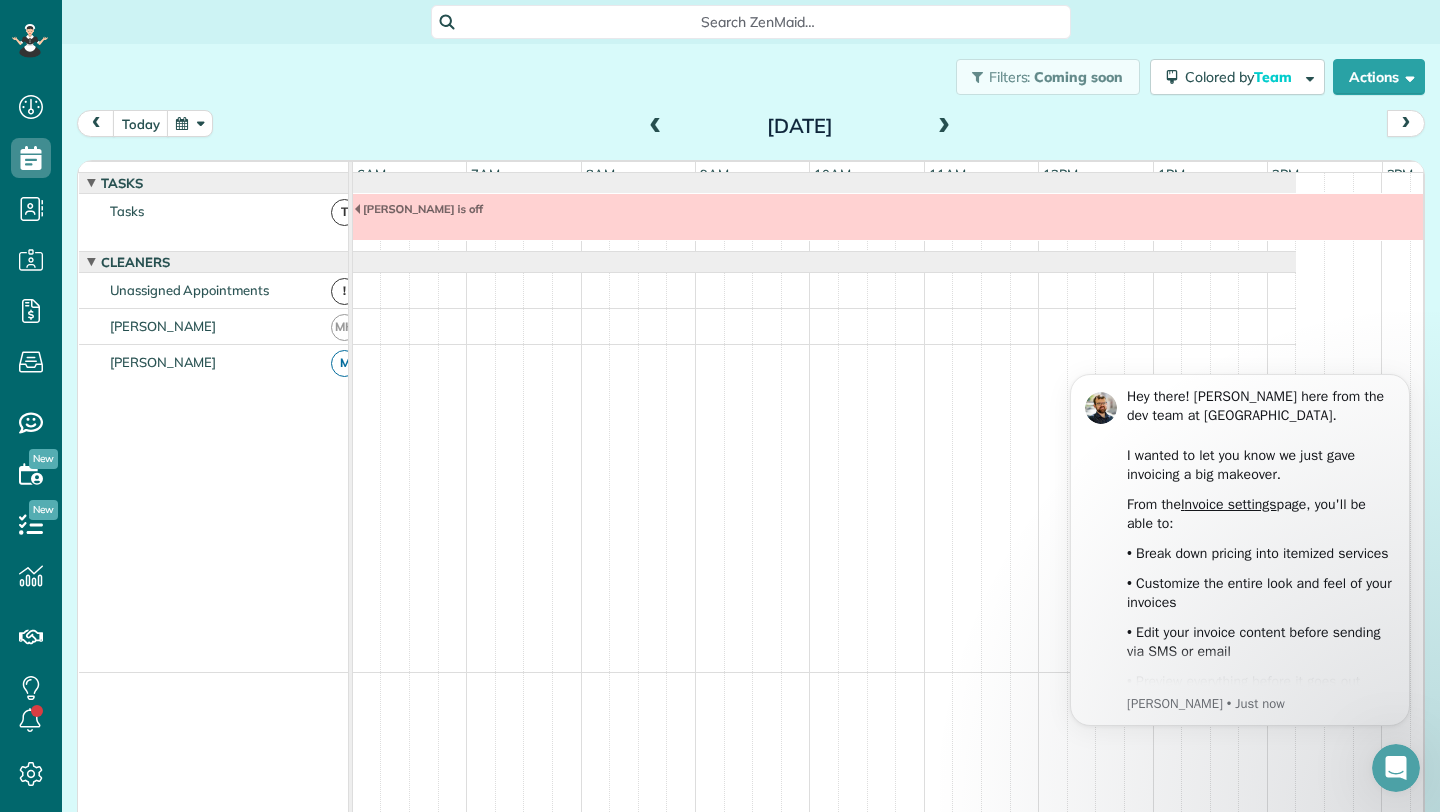 click at bounding box center [656, 127] 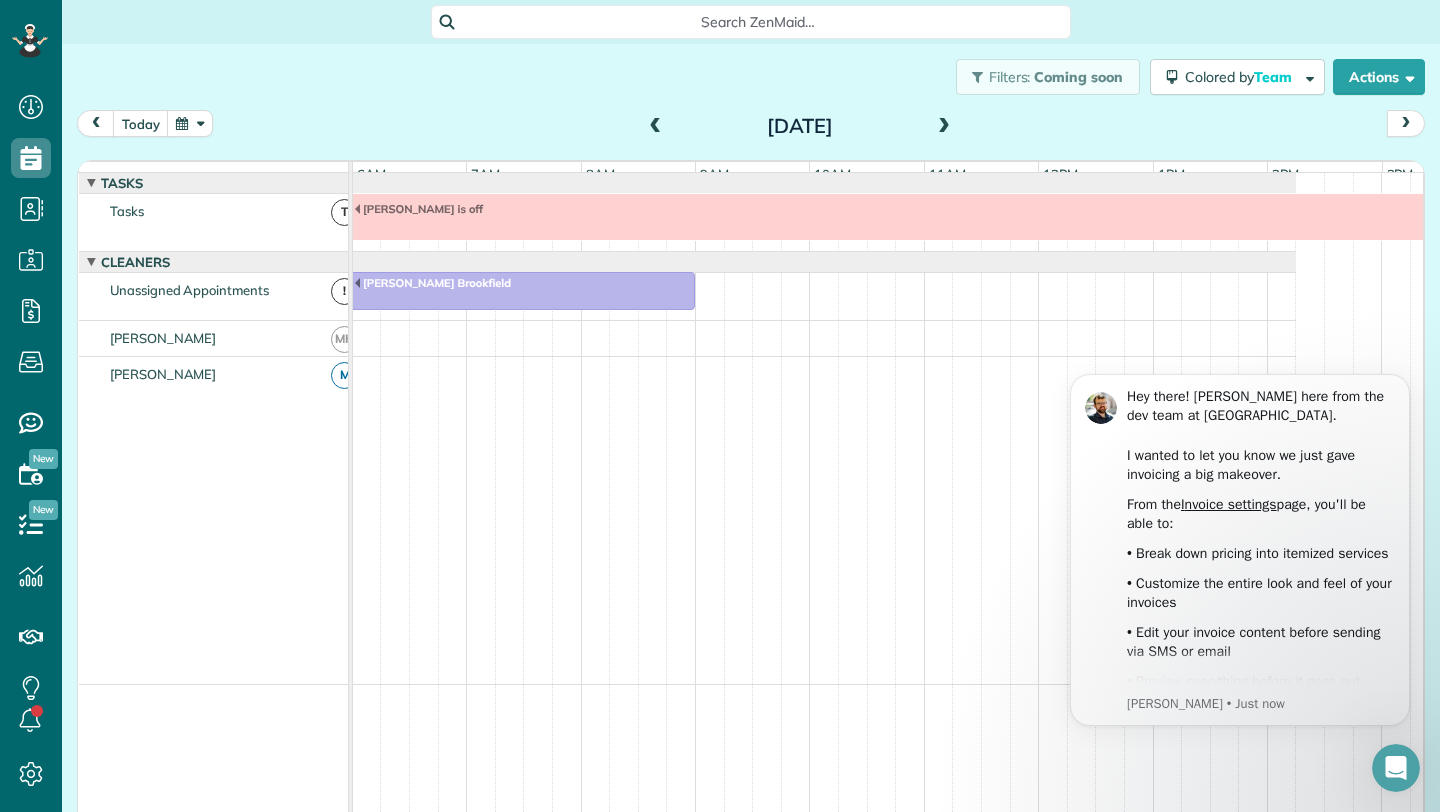 scroll, scrollTop: 15, scrollLeft: 0, axis: vertical 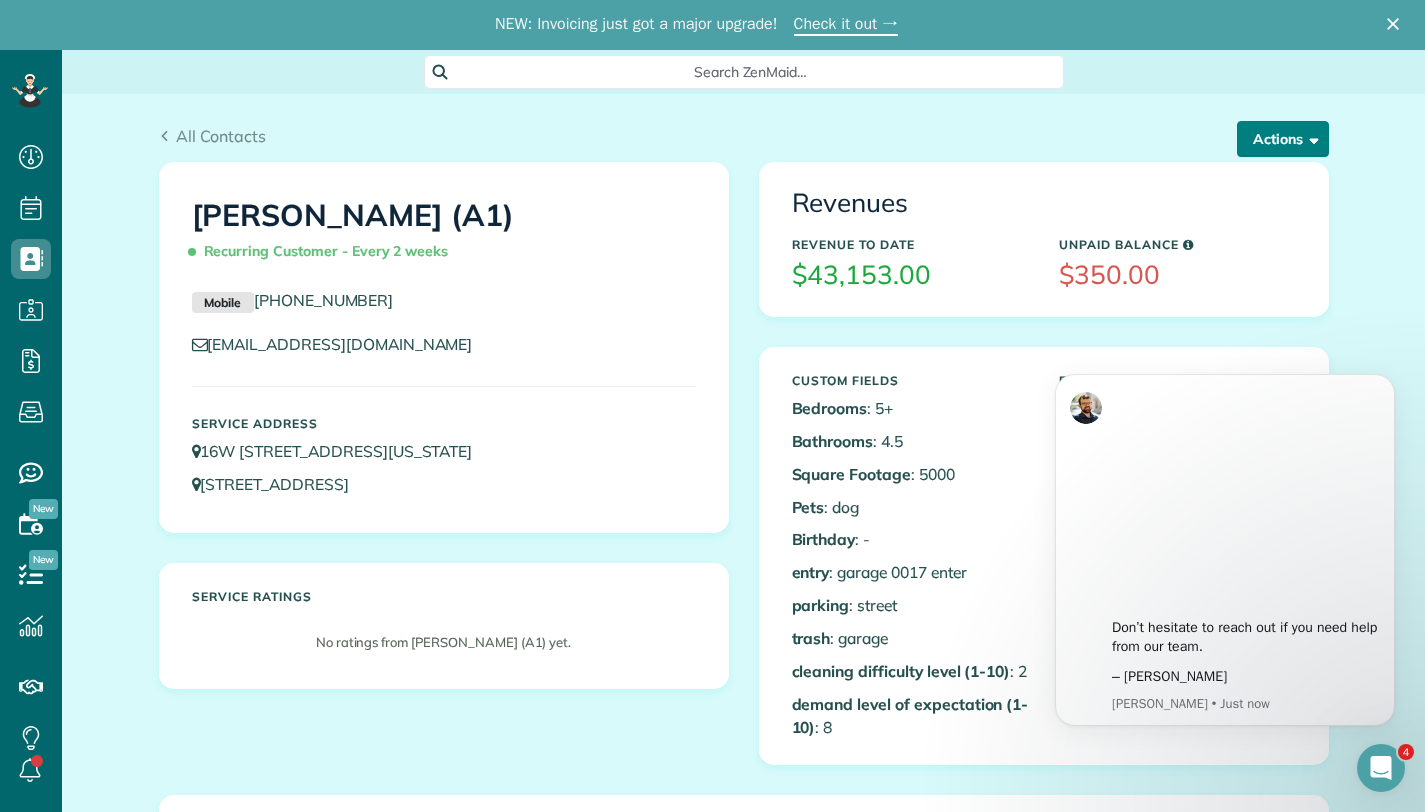 click on "Actions" at bounding box center (1283, 139) 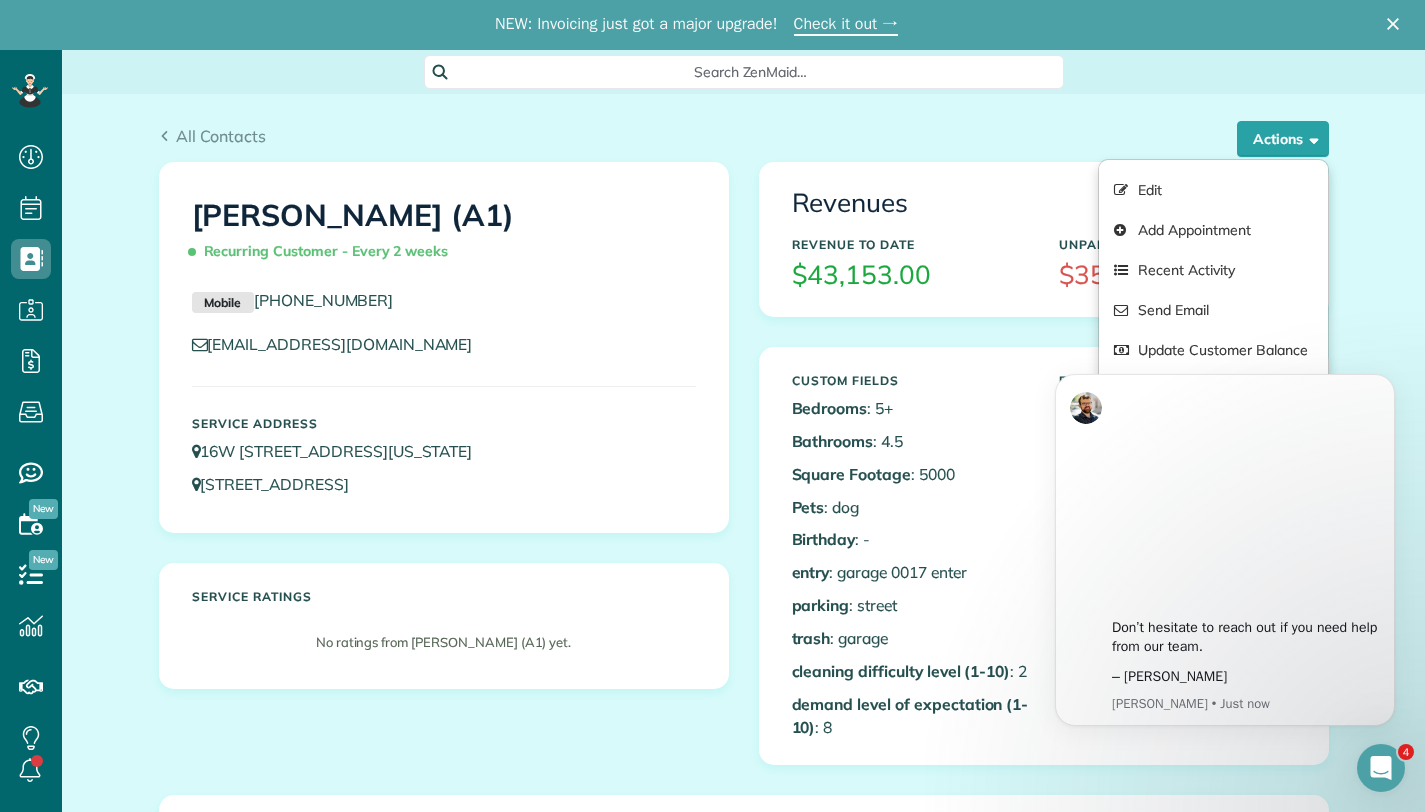 click on "All Contacts
Actions
Edit
Add Appointment
Recent Activity
Send Email
Update Customer Balance
Show Past appointments
Show Future appointments
Manage Credit Cards
Delete
3" at bounding box center [743, 1183] 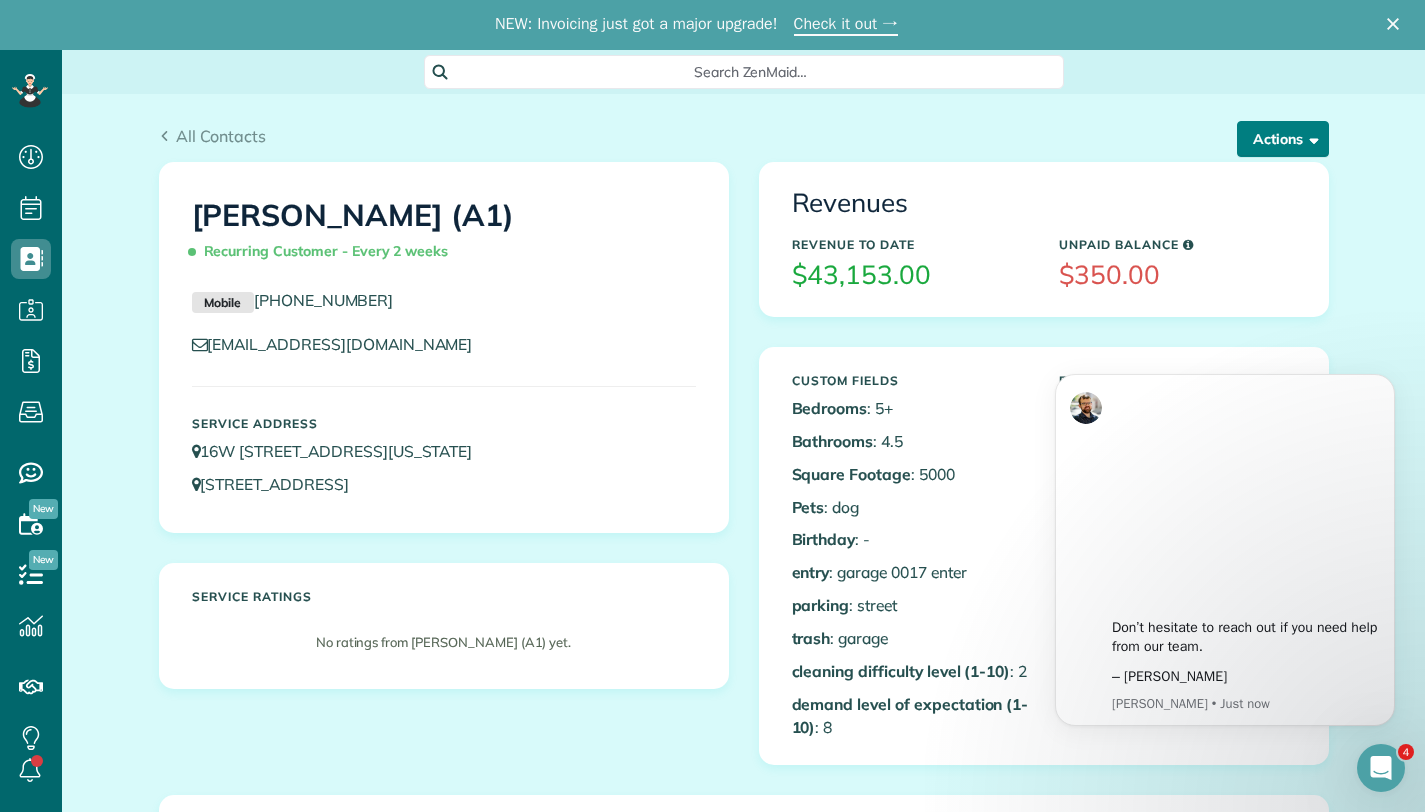 click at bounding box center [1310, 138] 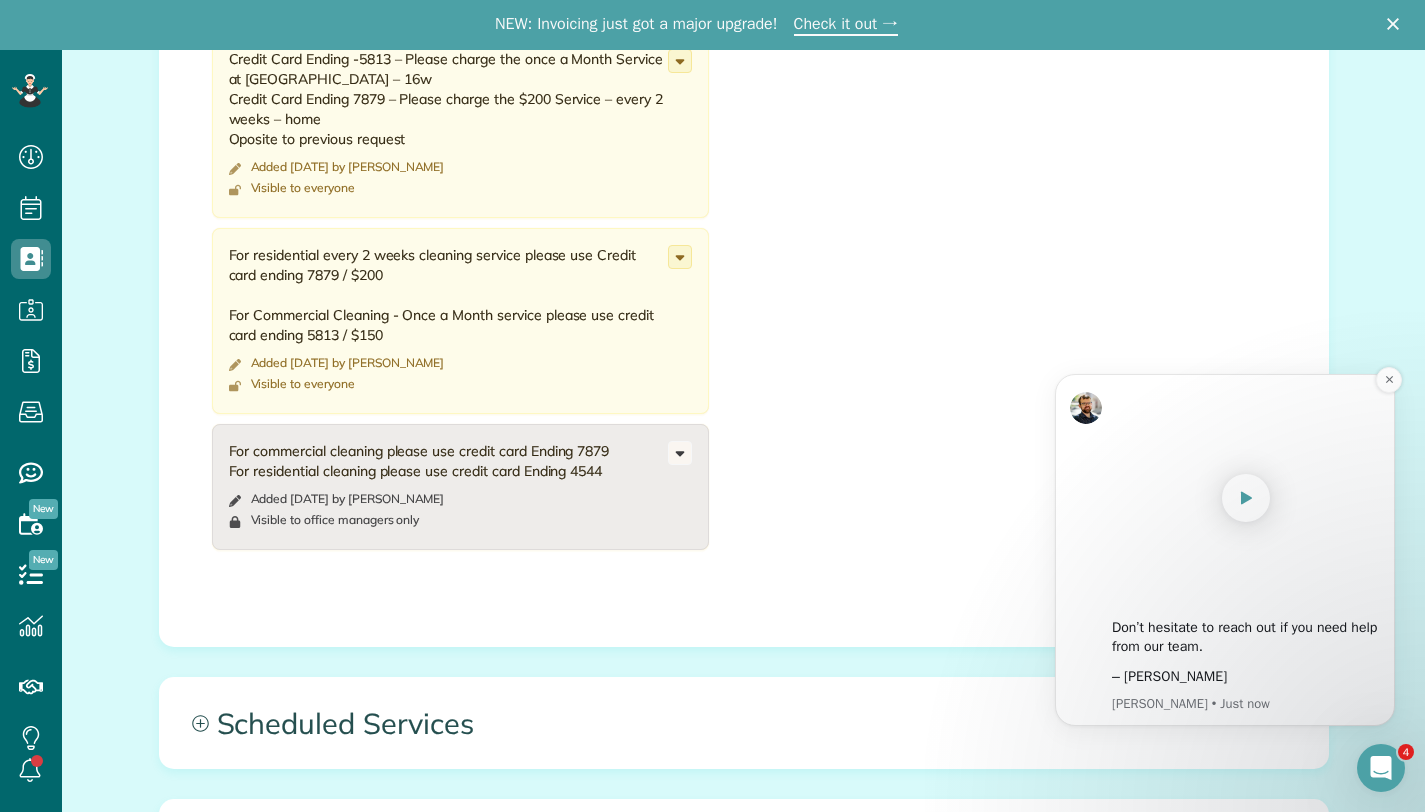 scroll, scrollTop: 1411, scrollLeft: 0, axis: vertical 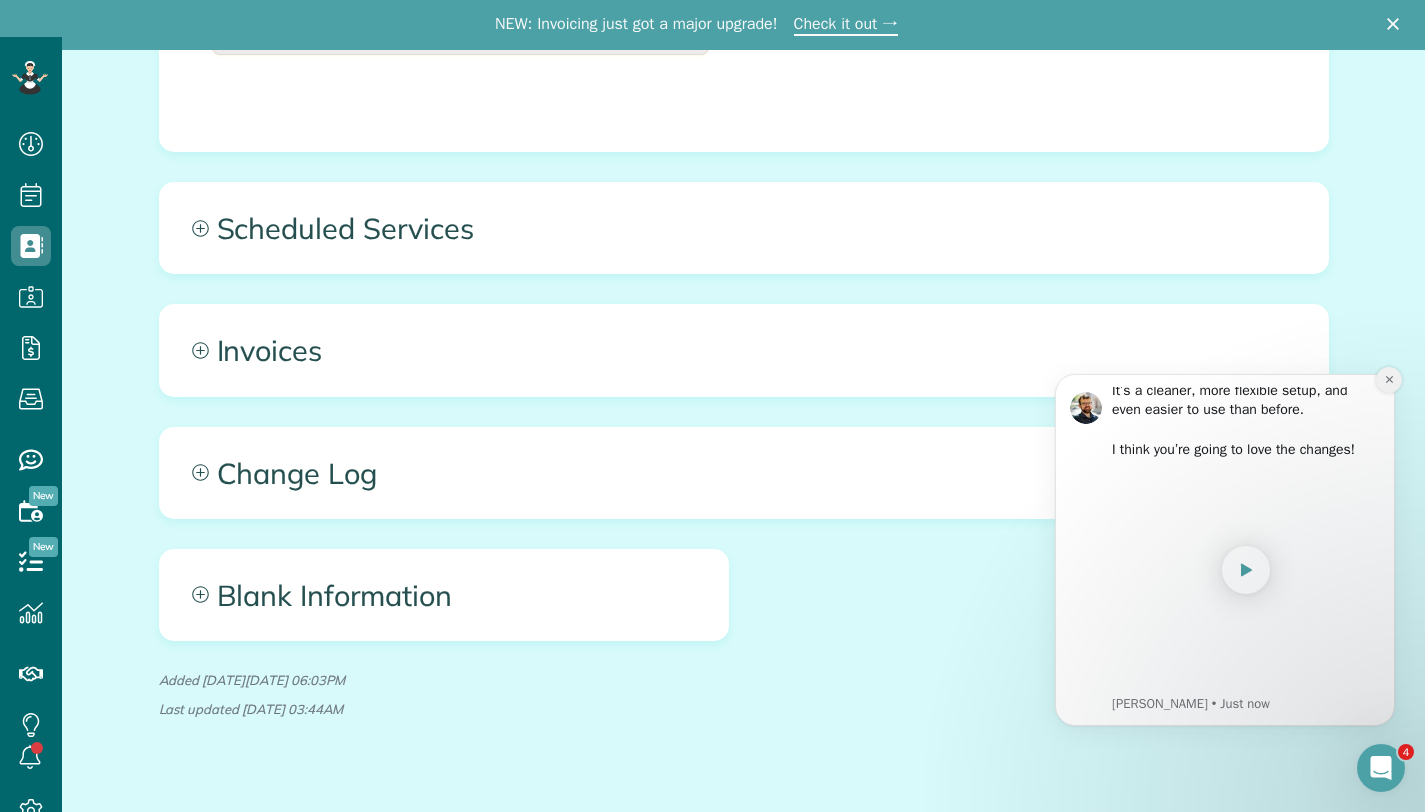 drag, startPoint x: 1388, startPoint y: 382, endPoint x: 2424, endPoint y: 725, distance: 1091.3043 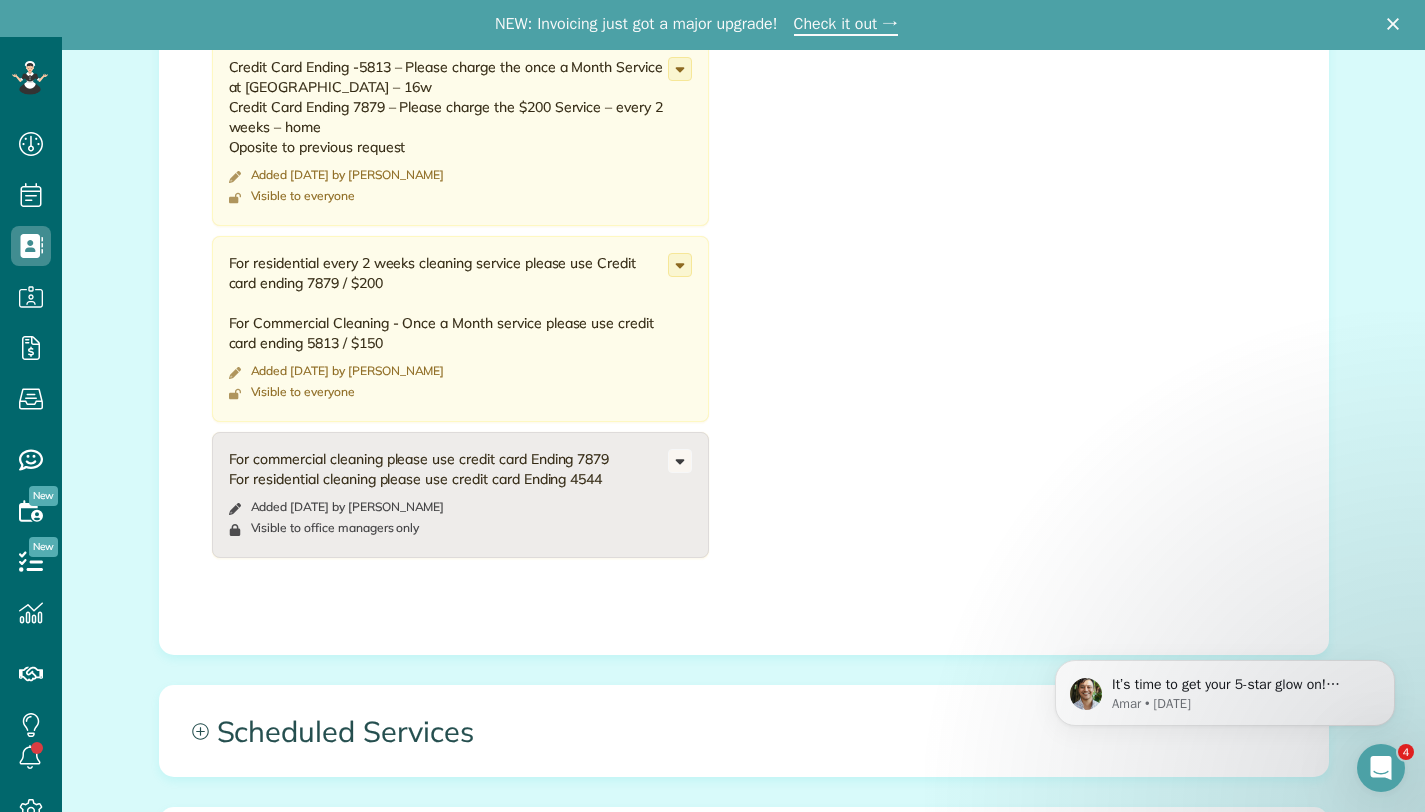 scroll, scrollTop: 0, scrollLeft: 0, axis: both 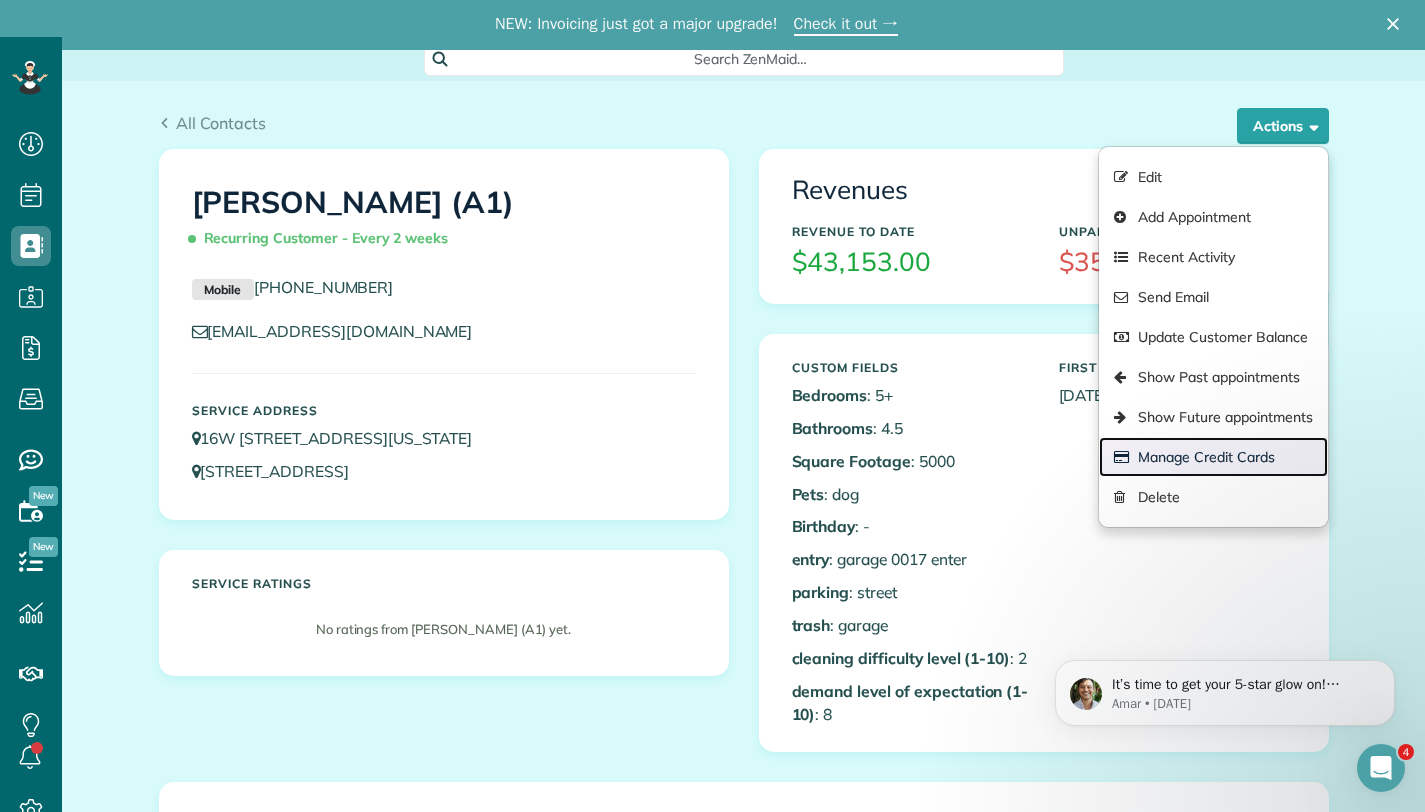 click on "Manage Credit Cards" at bounding box center [1213, 457] 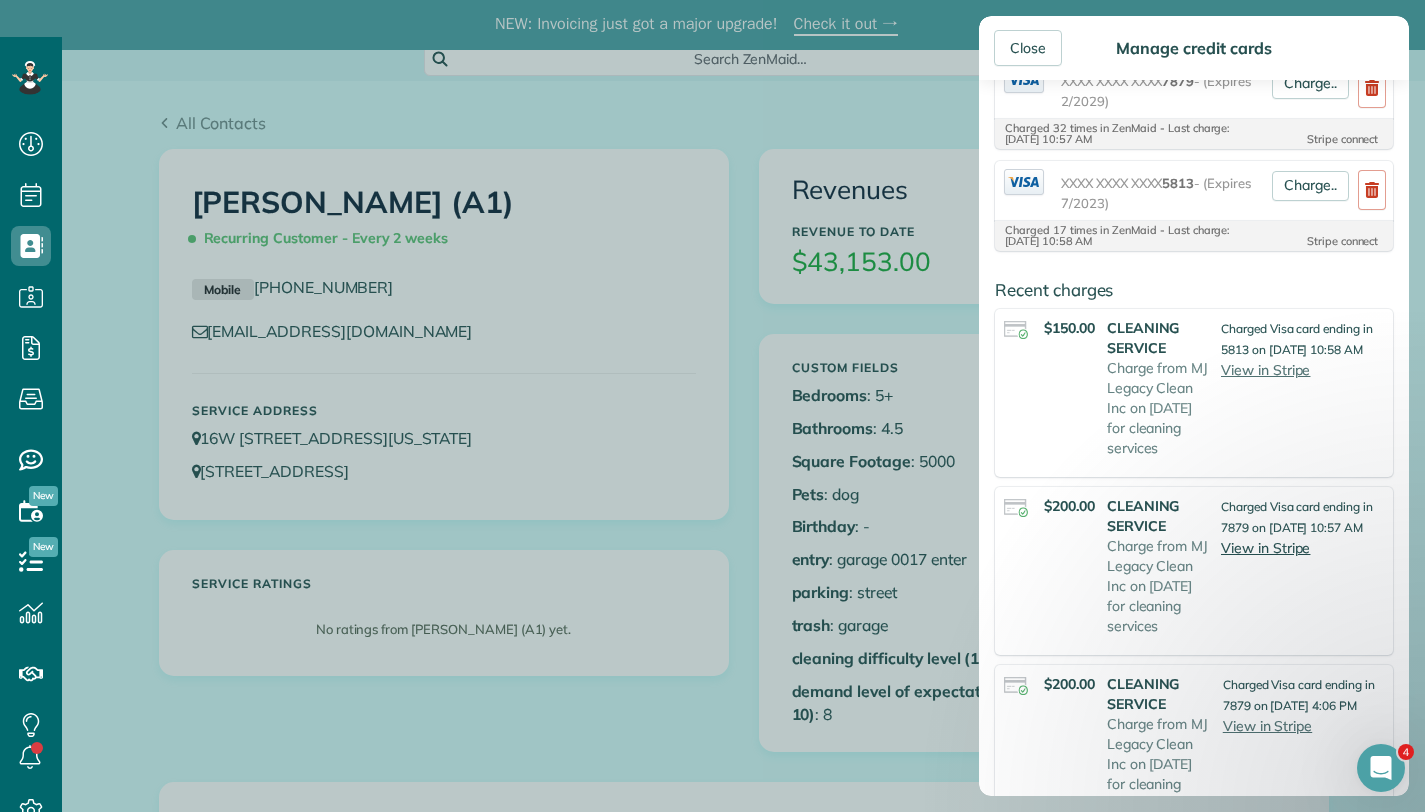 scroll, scrollTop: 173, scrollLeft: 0, axis: vertical 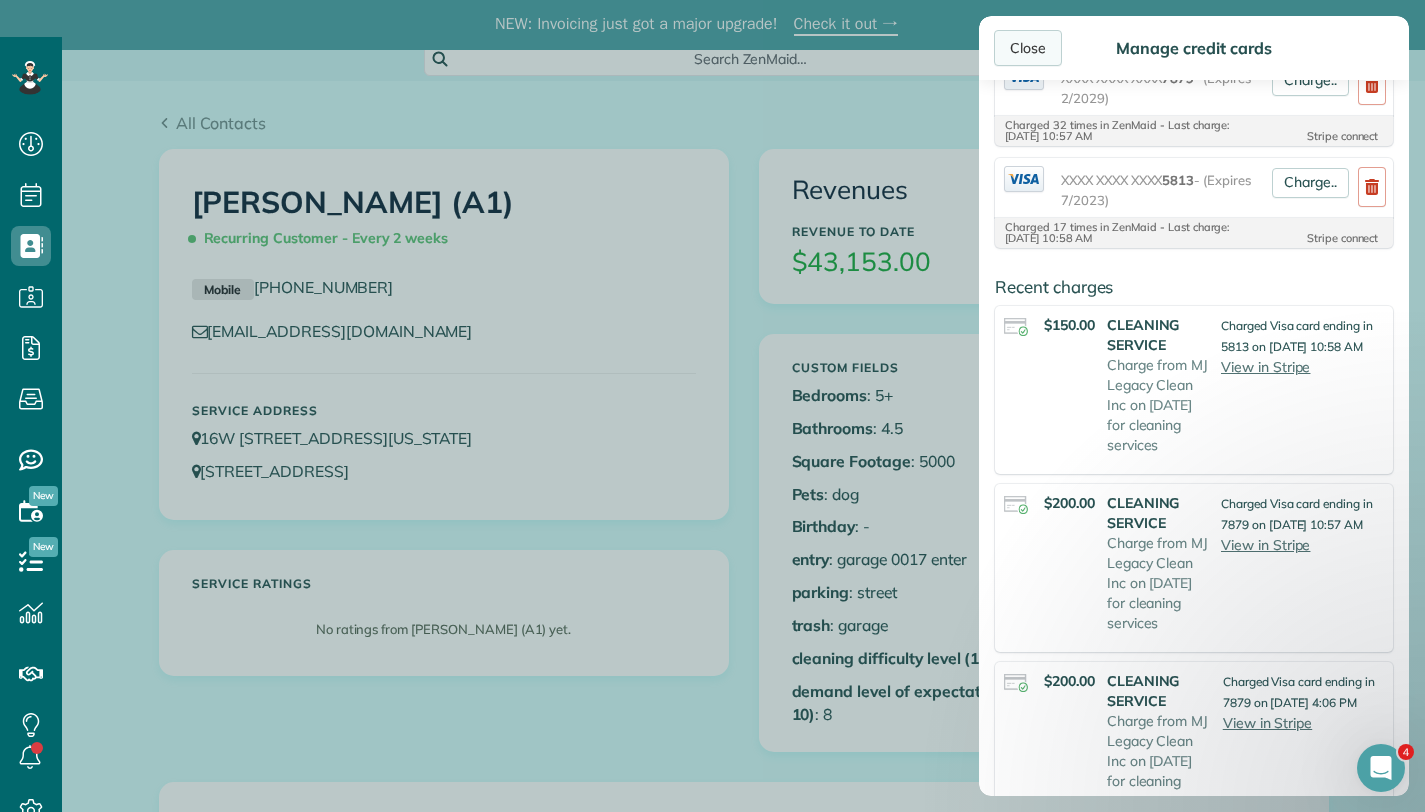click on "Close" at bounding box center [1028, 48] 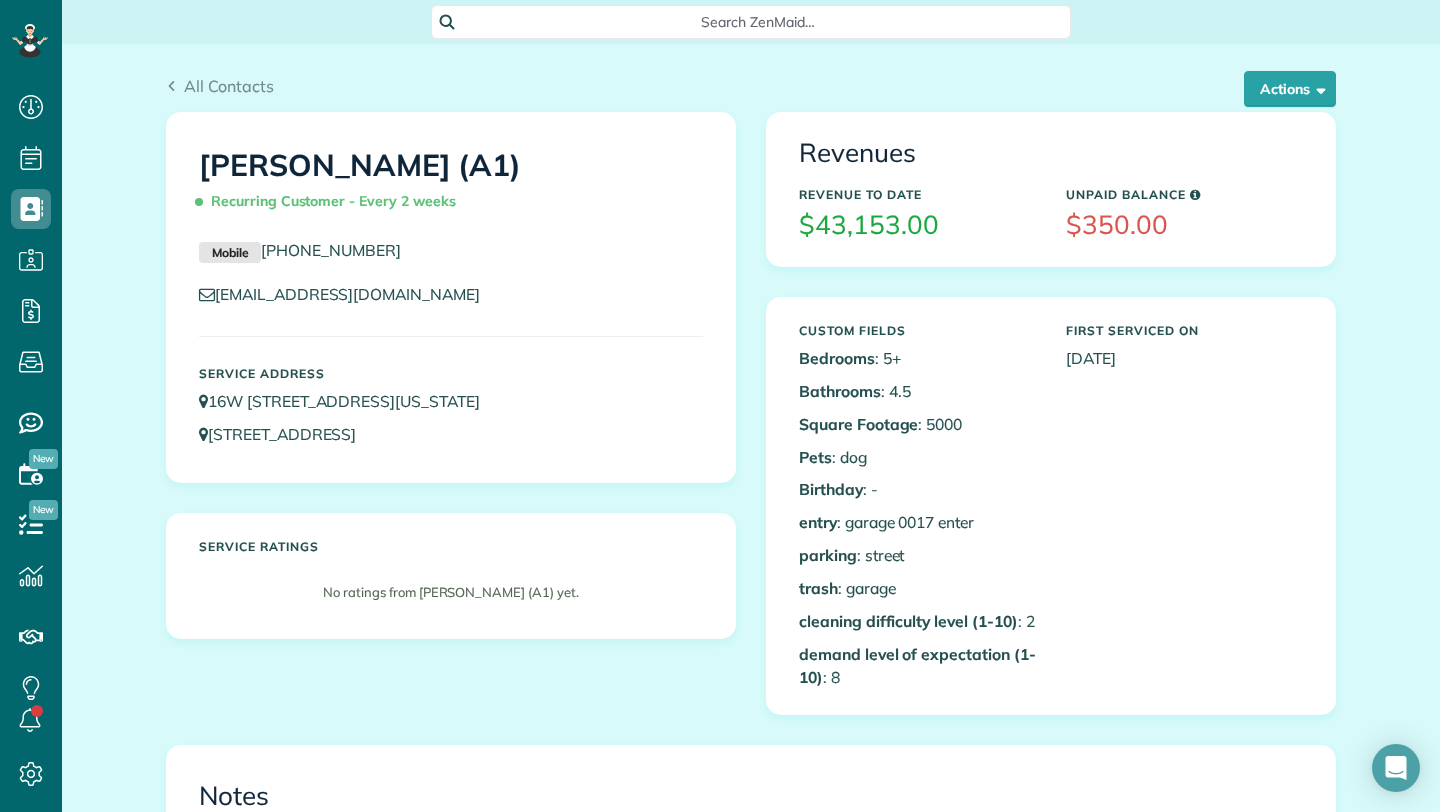 scroll, scrollTop: 0, scrollLeft: 0, axis: both 